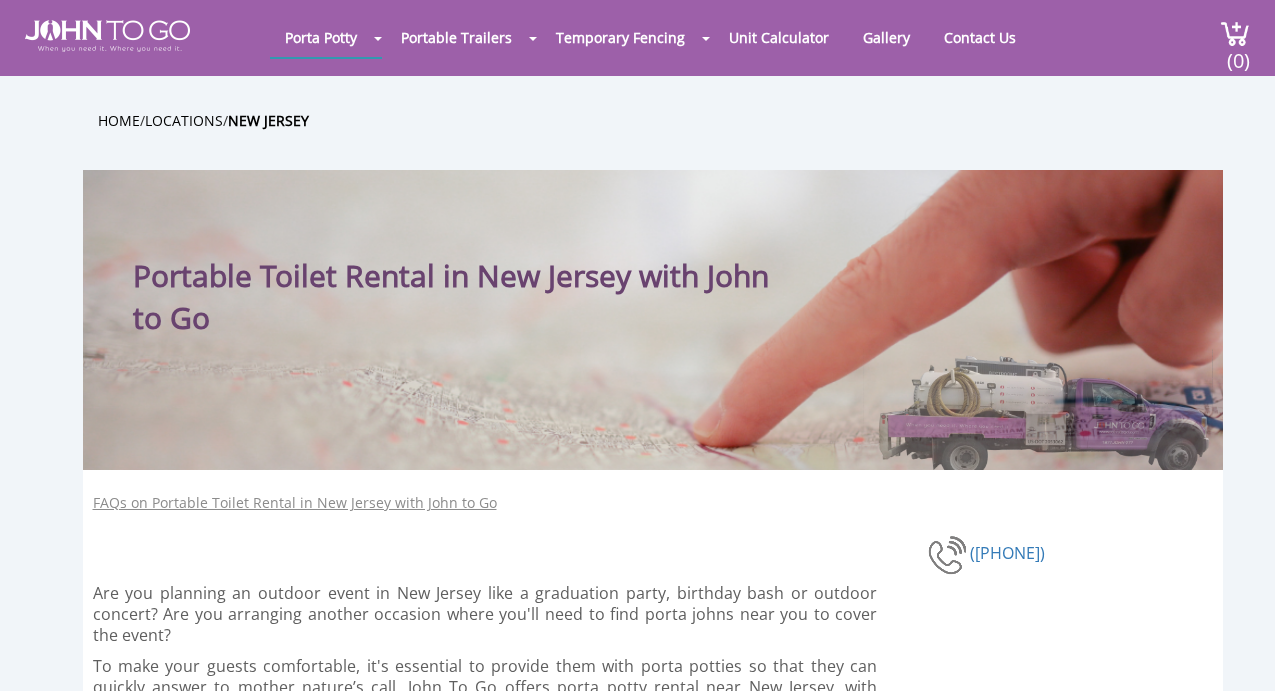 scroll, scrollTop: 0, scrollLeft: 0, axis: both 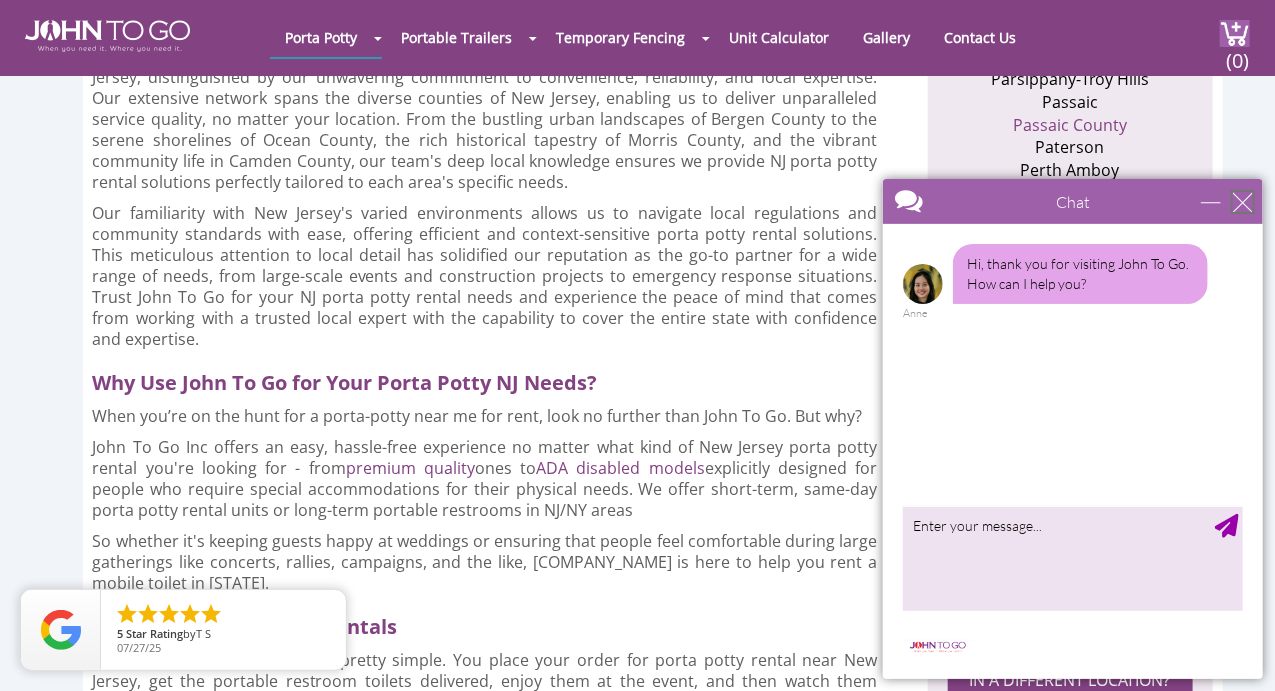 click at bounding box center (1242, 201) 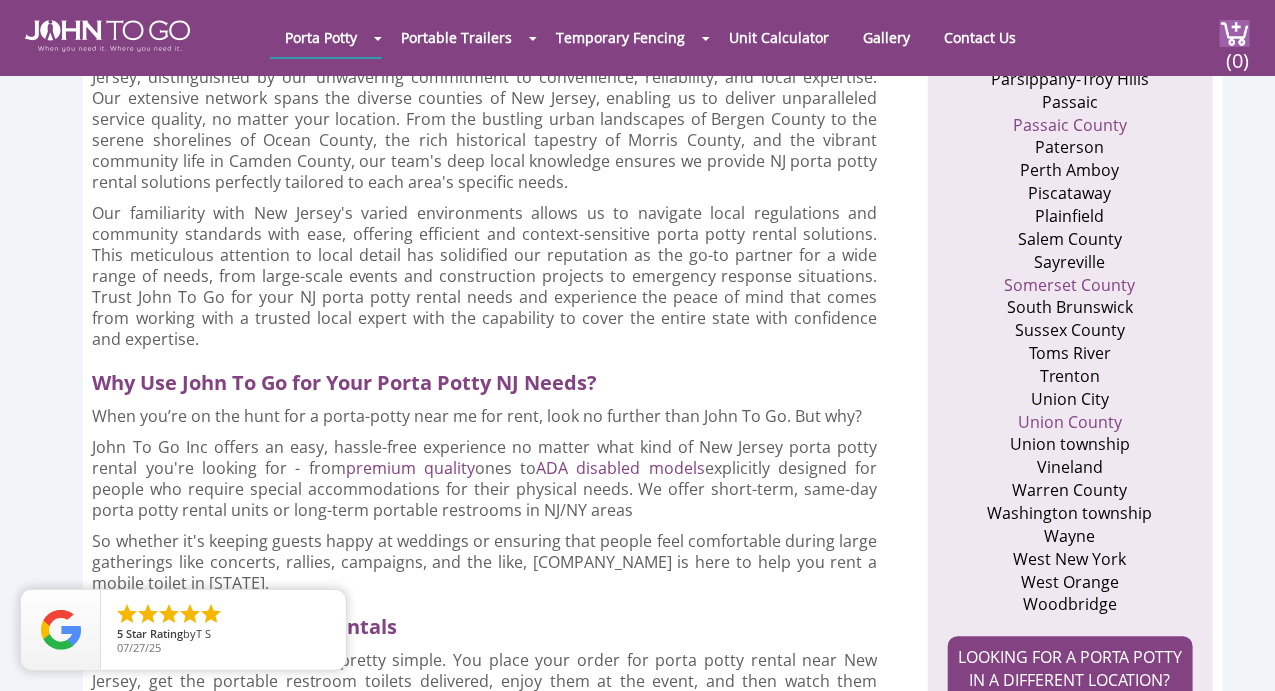 scroll, scrollTop: 0, scrollLeft: 0, axis: both 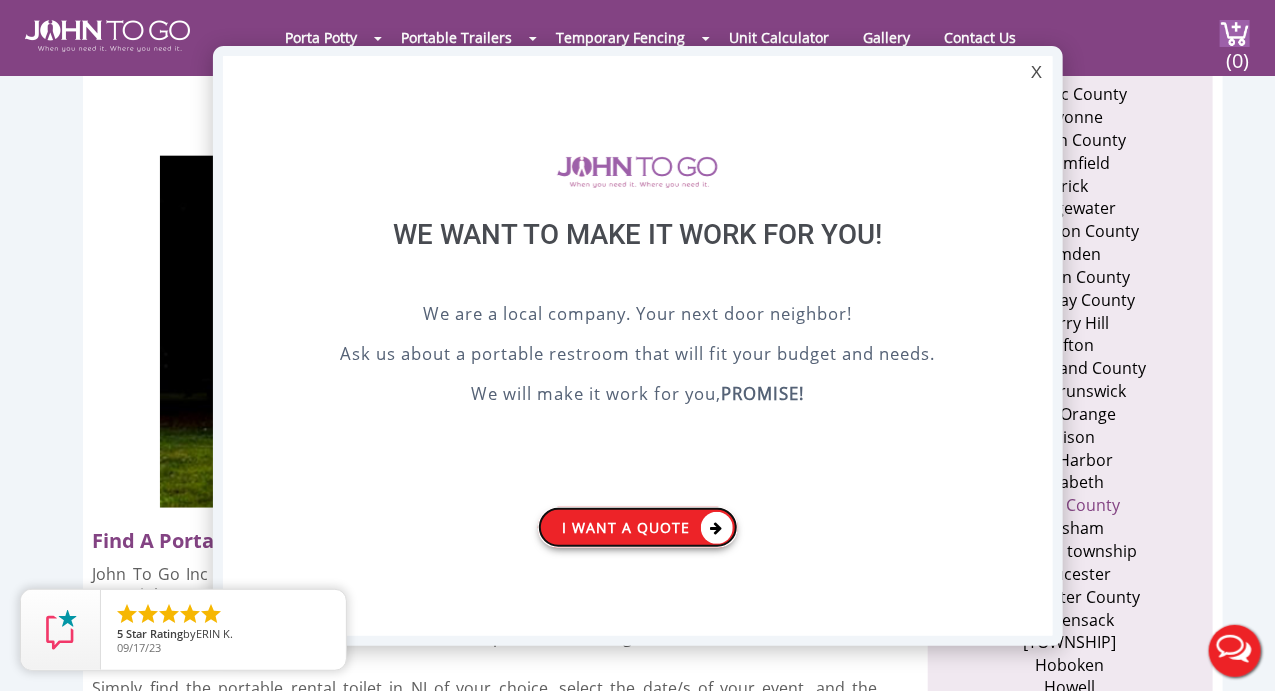 click on "I want a Quote" at bounding box center [638, 527] 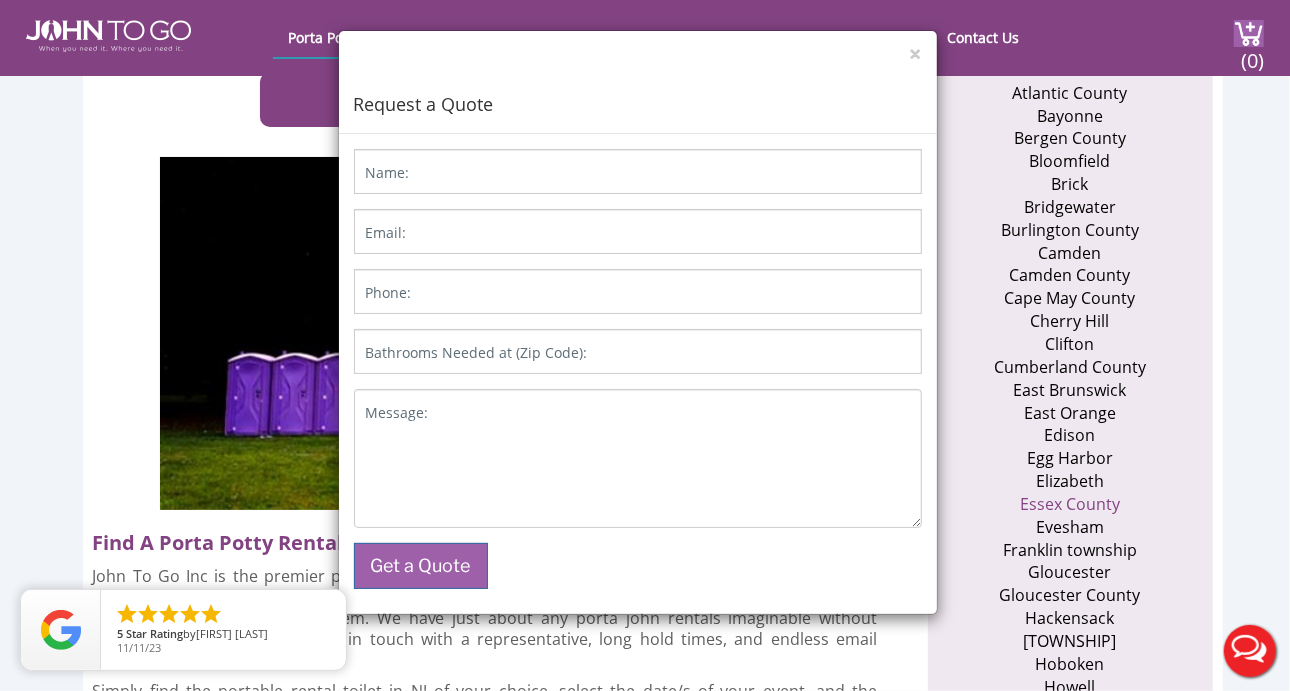 click on "×
Request a Quote" at bounding box center (638, 82) 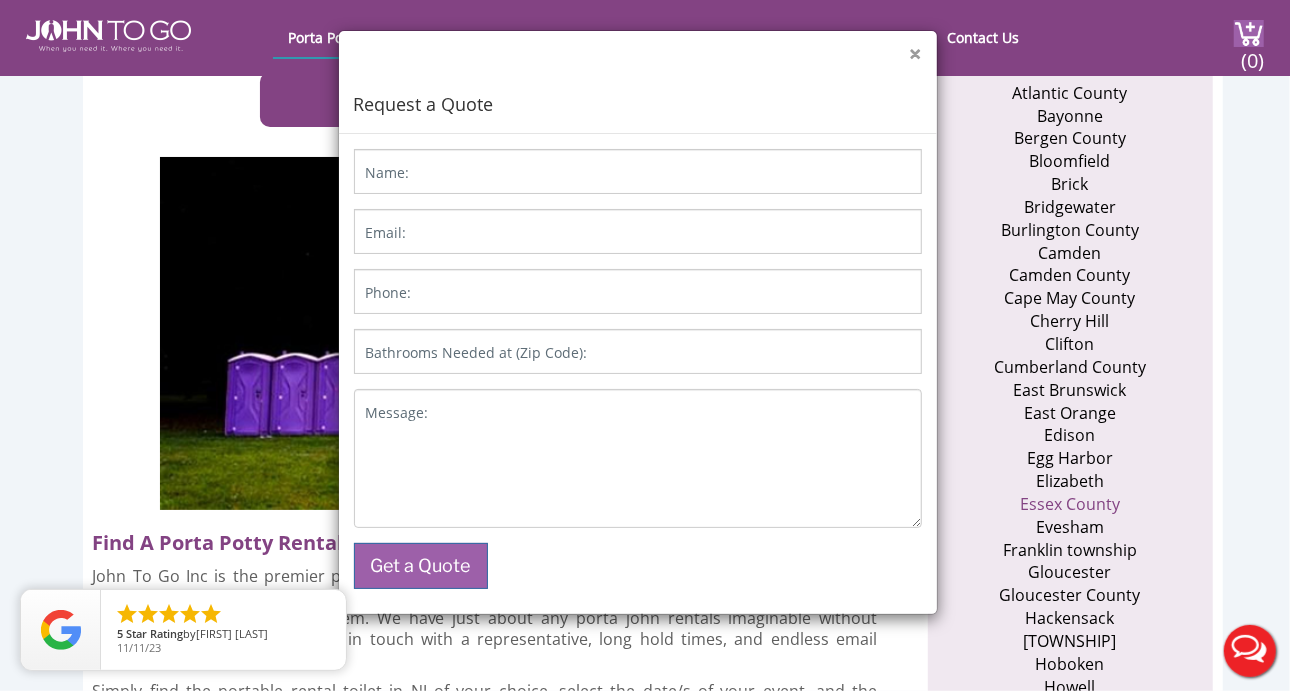 click on "×" at bounding box center [916, 54] 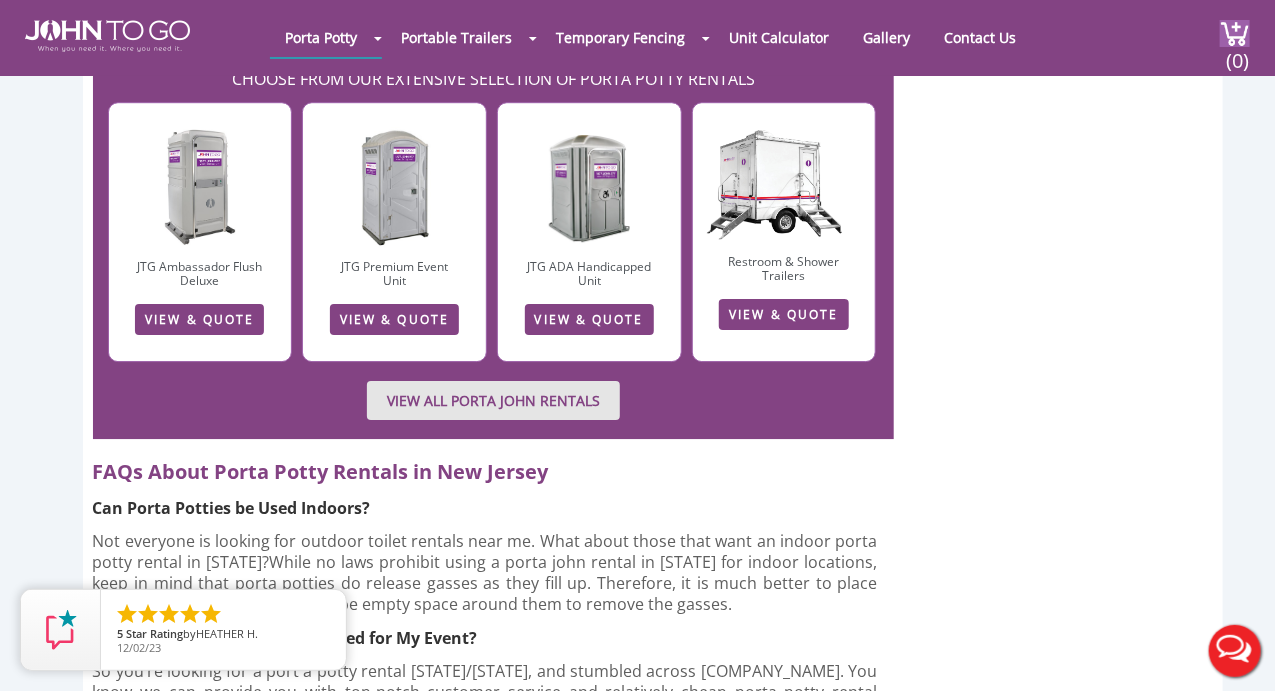 scroll, scrollTop: 5333, scrollLeft: 0, axis: vertical 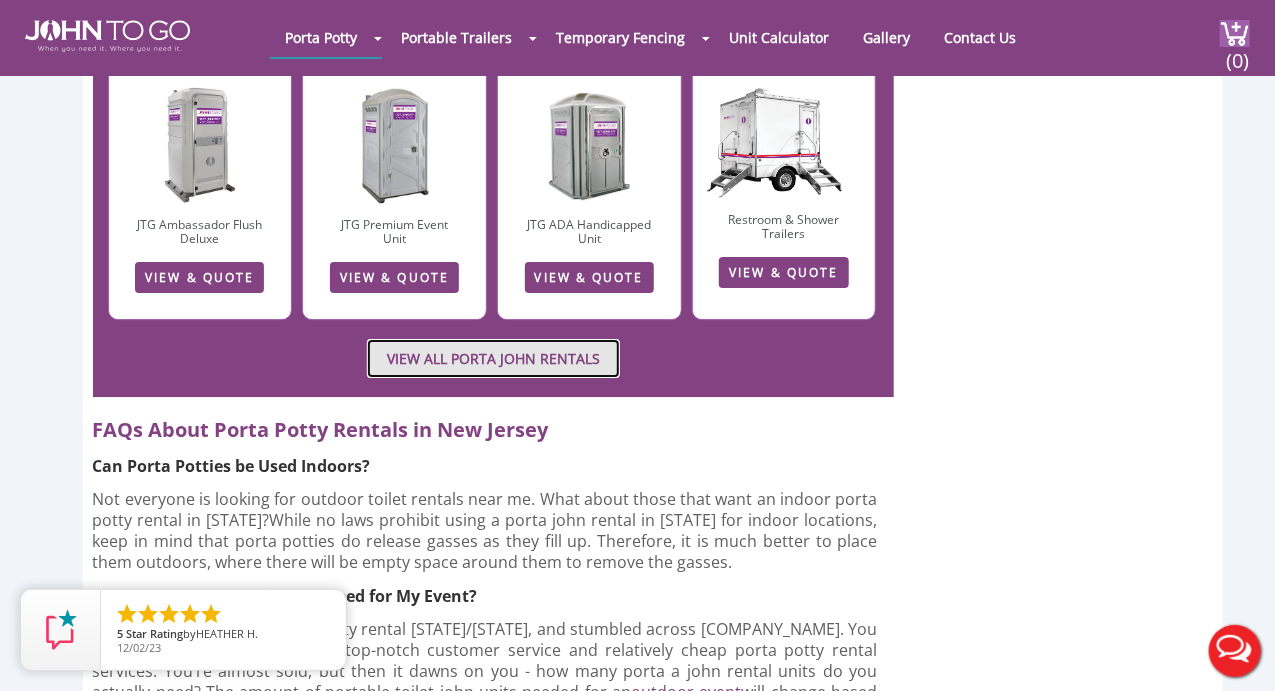 click on "VIEW ALL PORTA JOHN RENTALS" at bounding box center (493, 358) 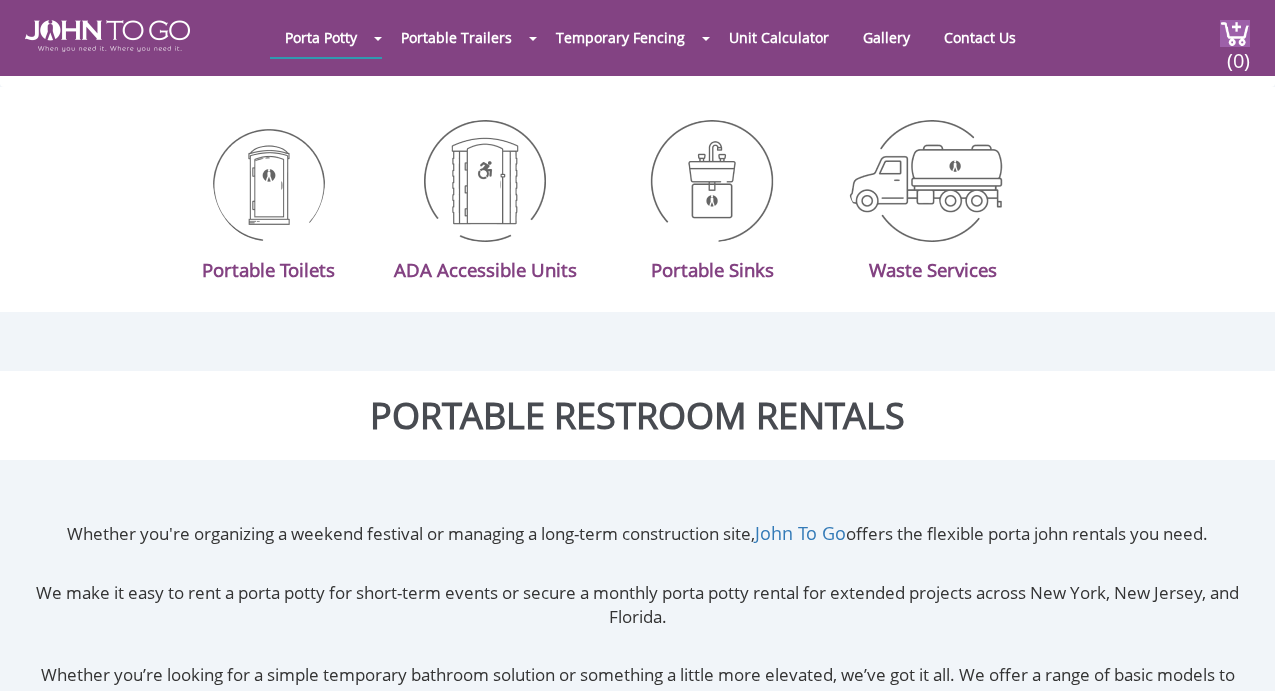 scroll, scrollTop: 804, scrollLeft: 0, axis: vertical 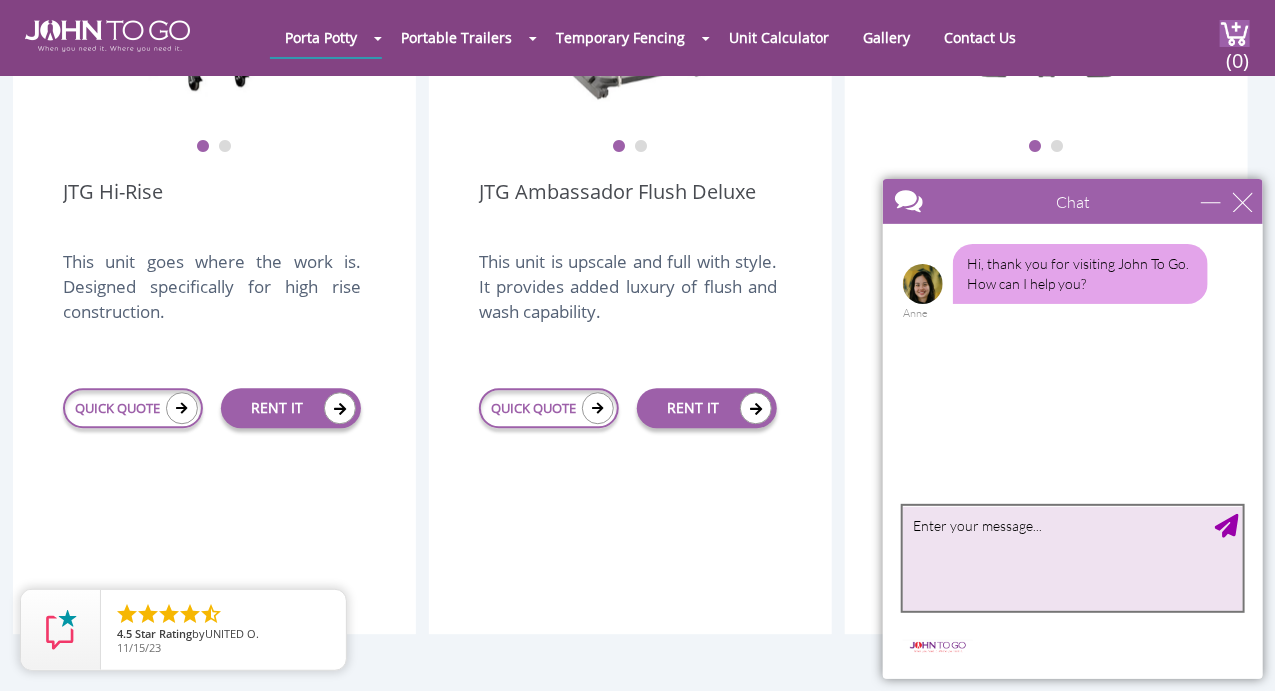 click at bounding box center [1072, 557] 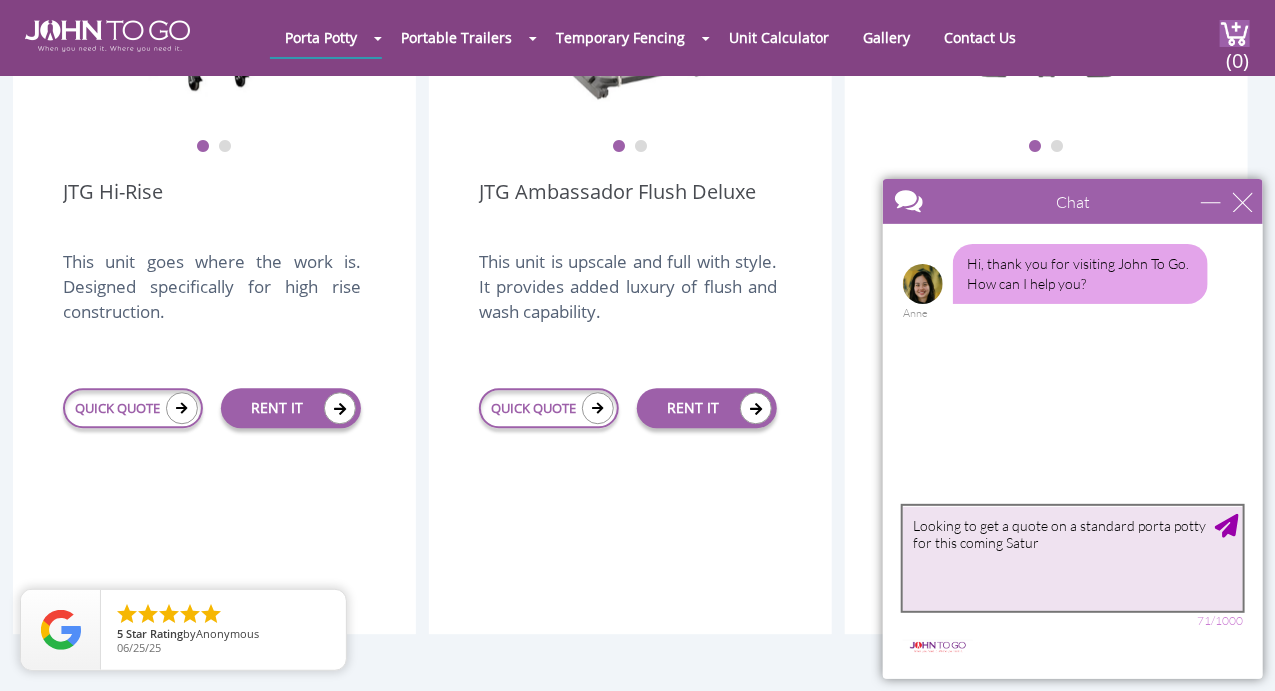type on "Looking to get a quote on a standard porta potty for this coming Saturday" 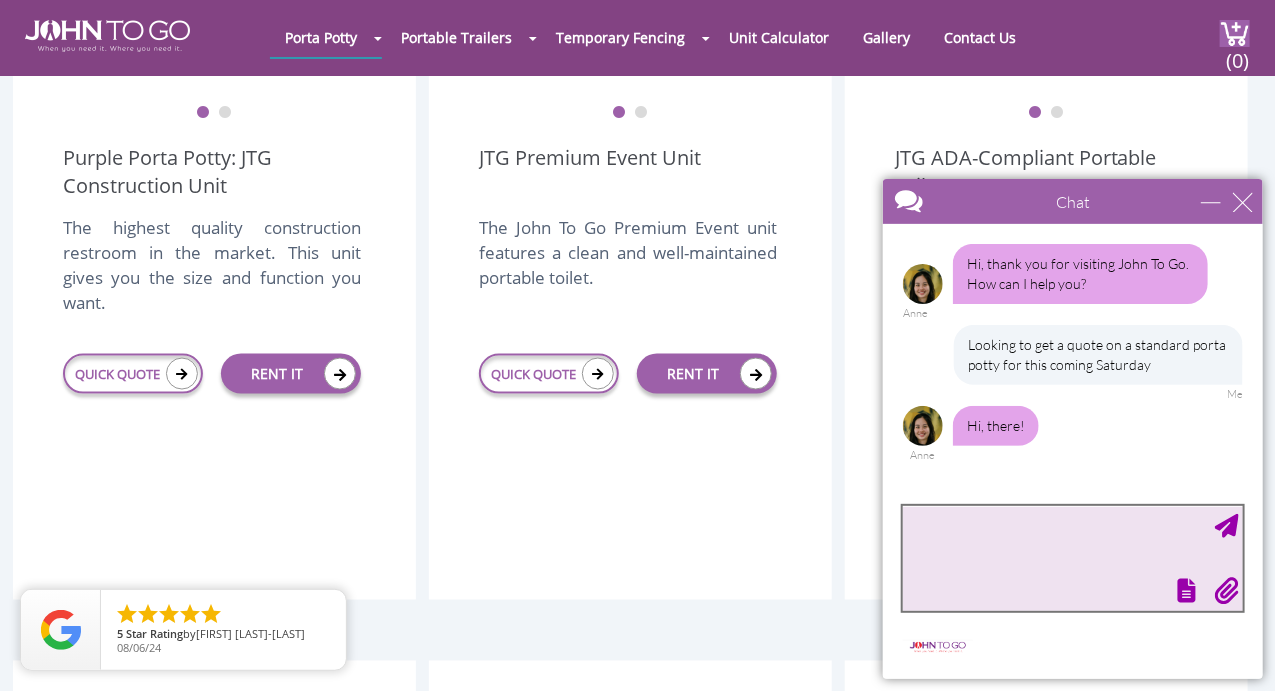 scroll, scrollTop: 804, scrollLeft: 0, axis: vertical 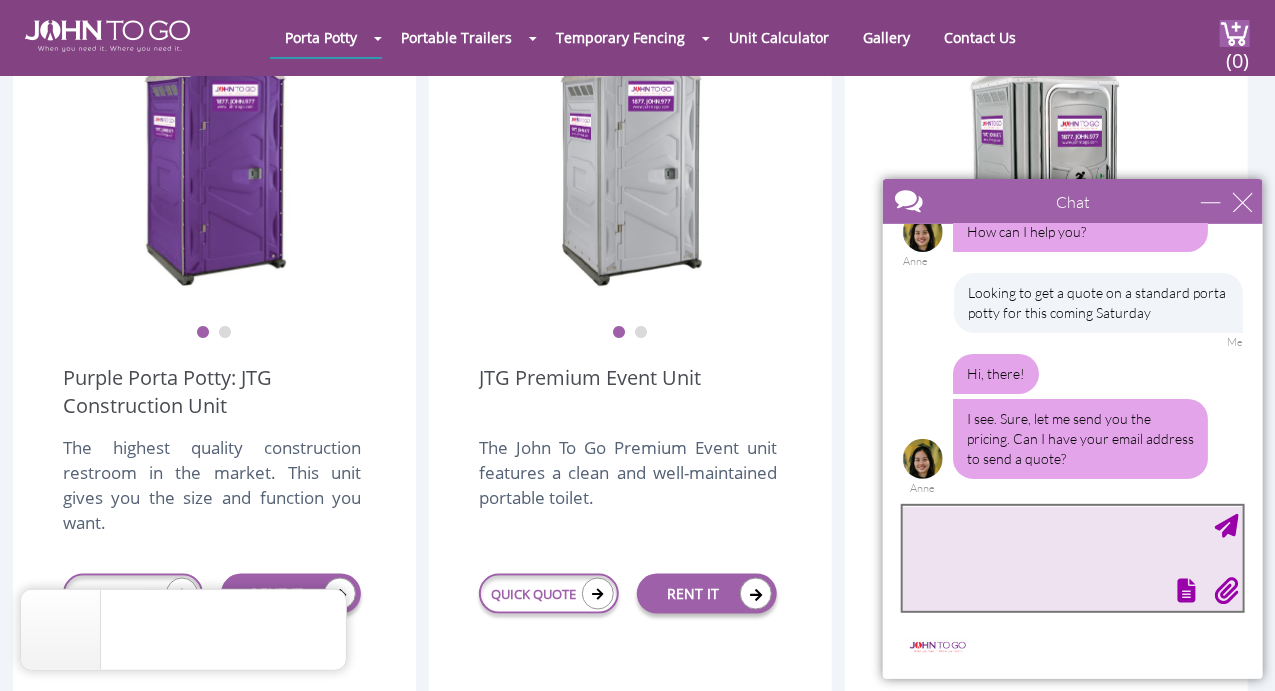 click at bounding box center [1072, 557] 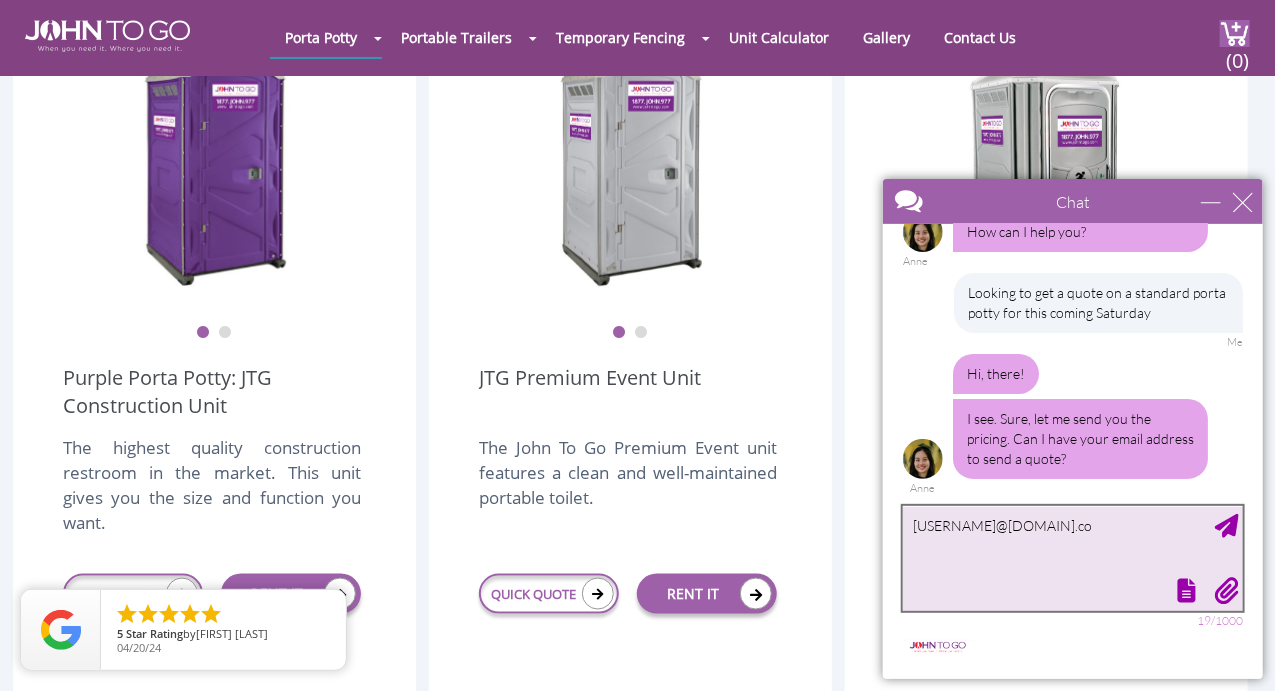 type on "[USERNAME]@[DOMAIN].com" 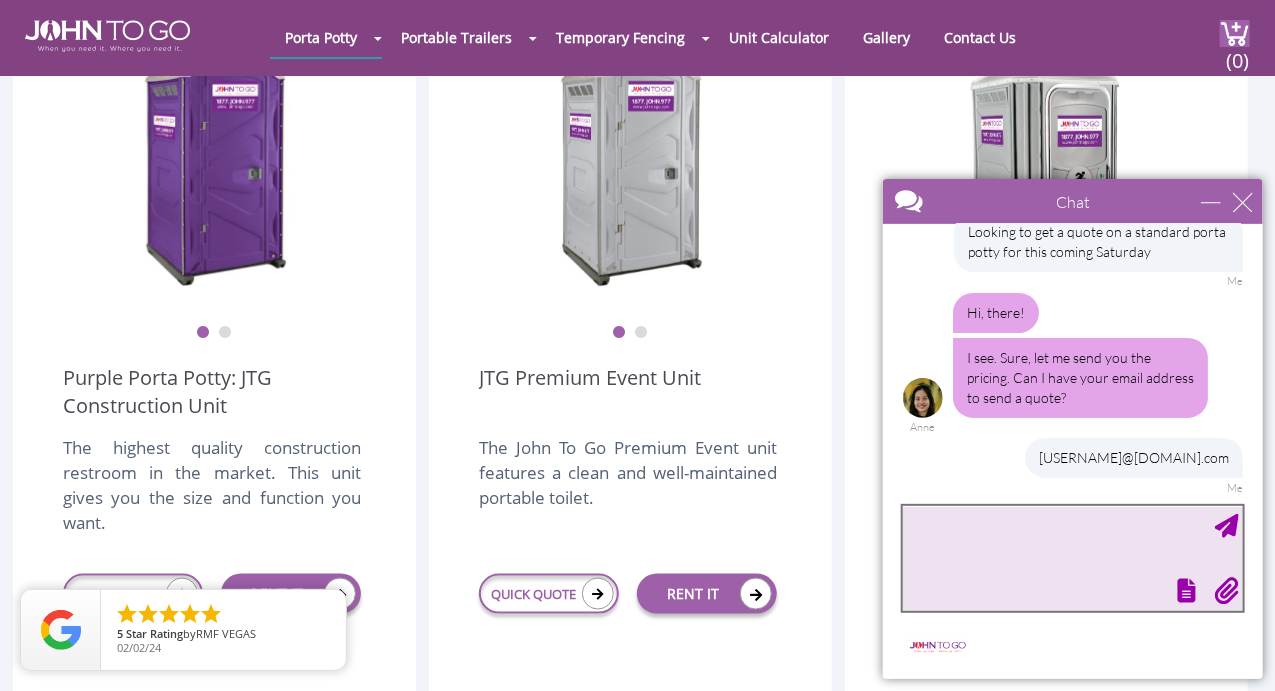 scroll, scrollTop: 174, scrollLeft: 0, axis: vertical 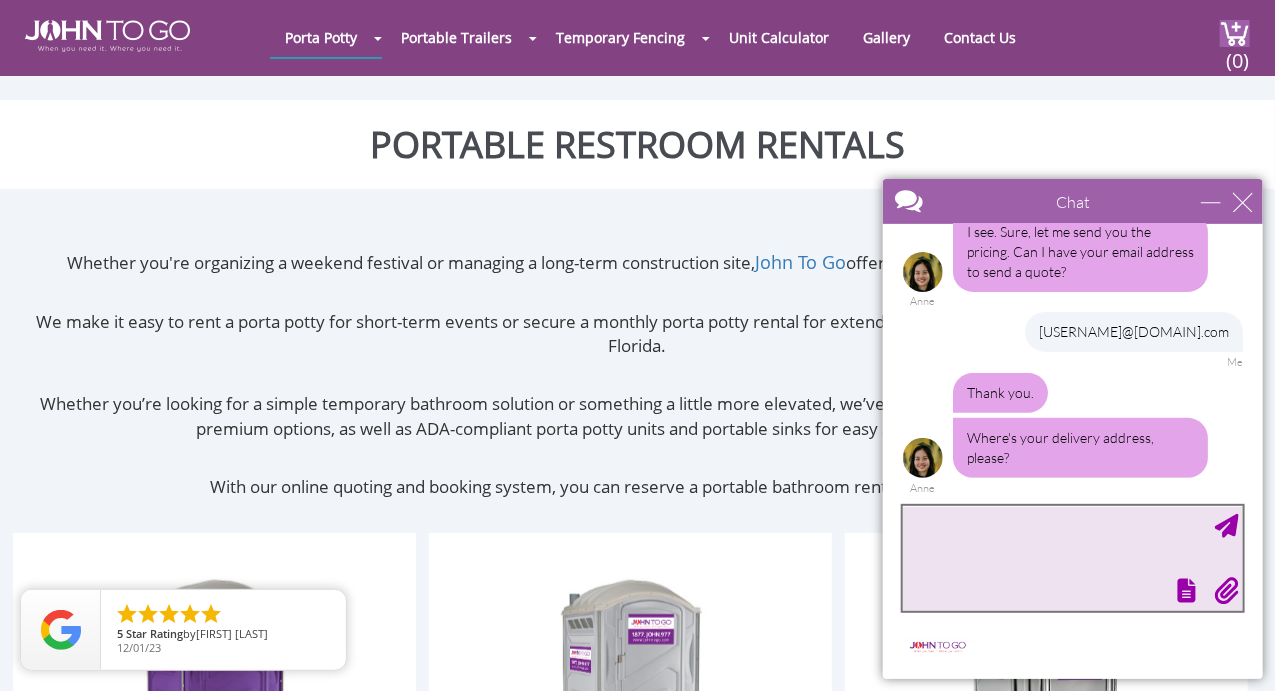 click at bounding box center (1072, 557) 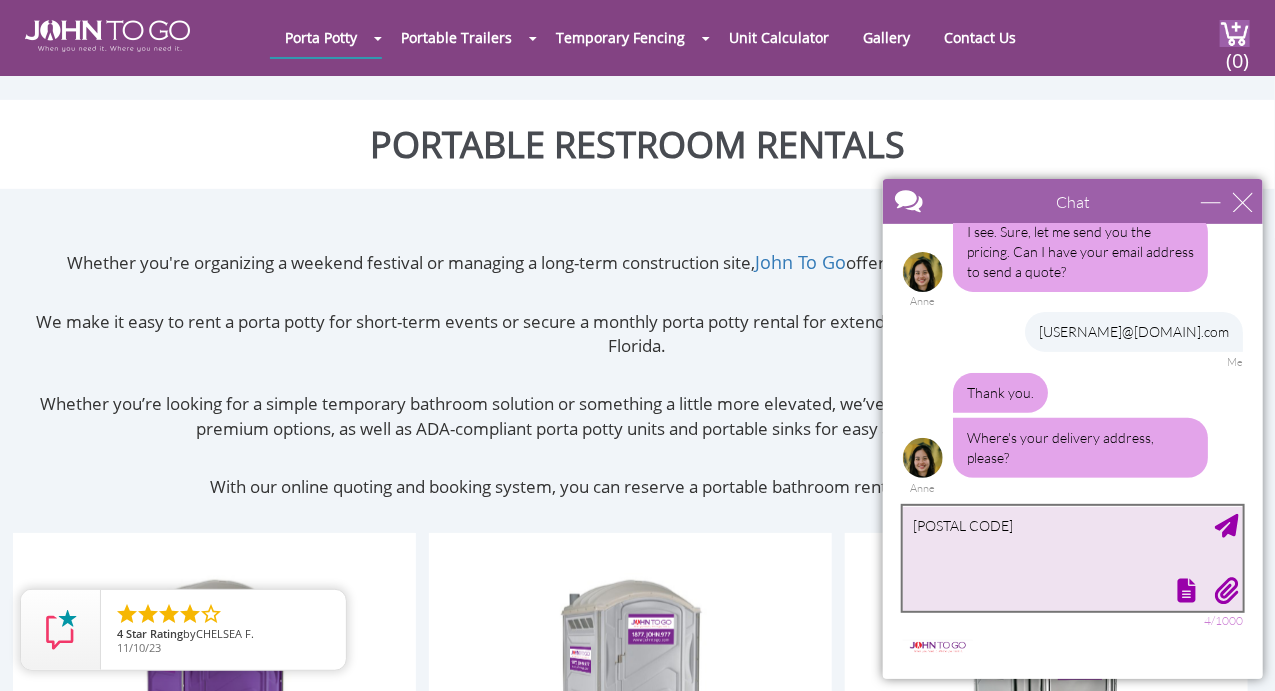 type on "07092" 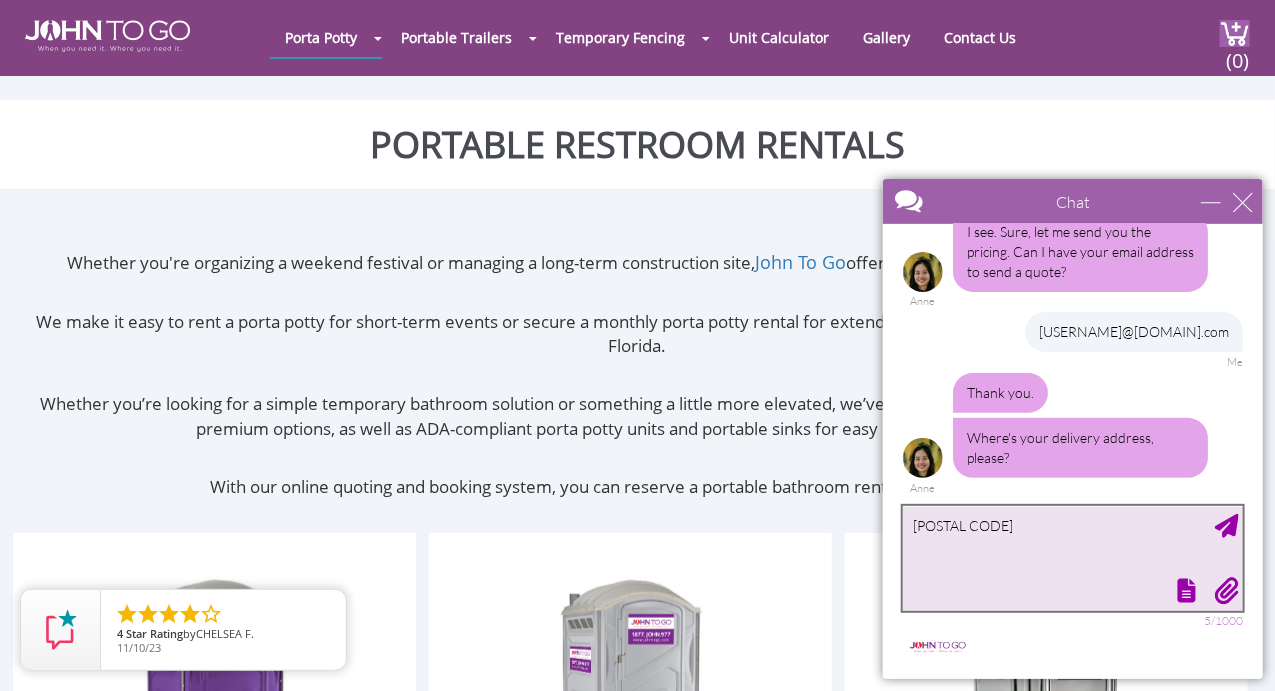 type 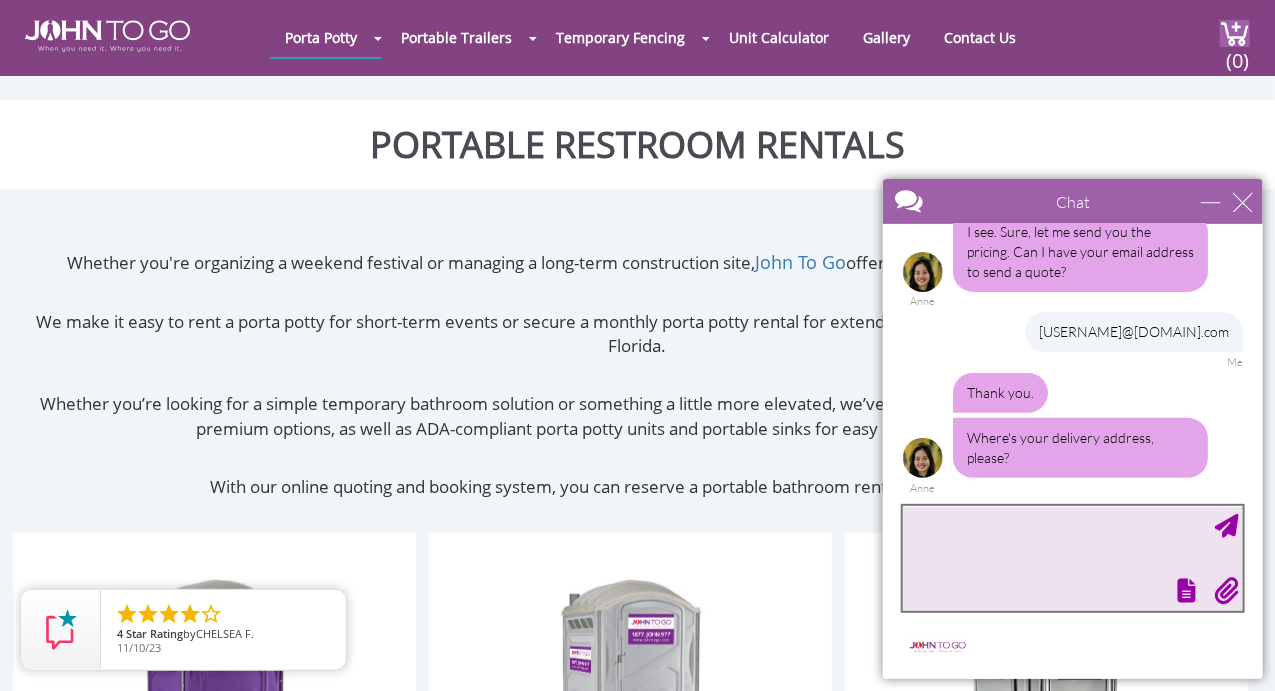 scroll, scrollTop: 300, scrollLeft: 0, axis: vertical 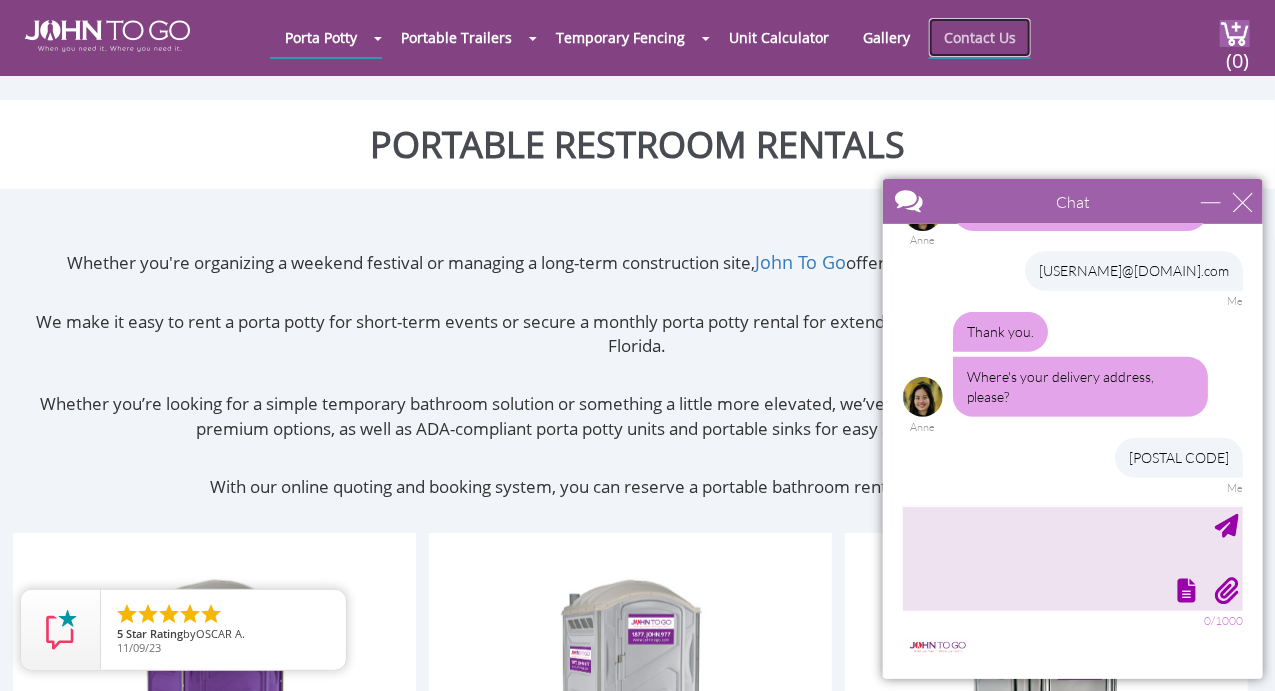 click on "Contact Us" at bounding box center [980, 37] 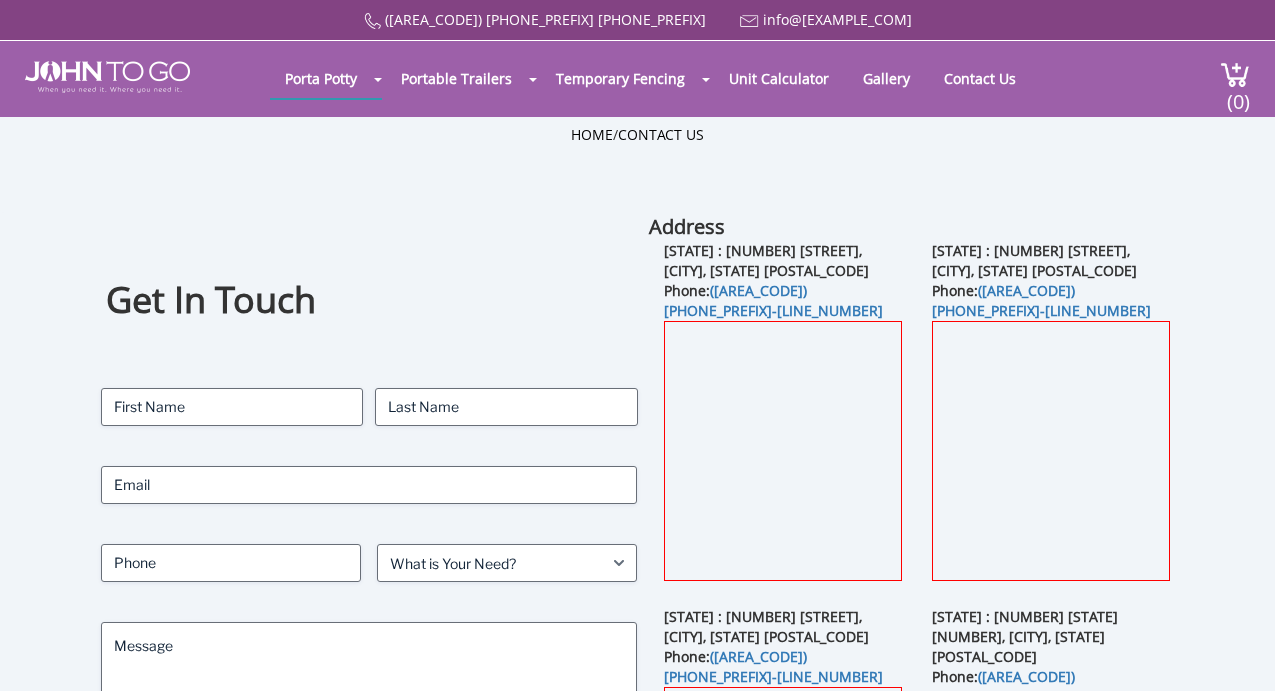 scroll, scrollTop: 0, scrollLeft: 0, axis: both 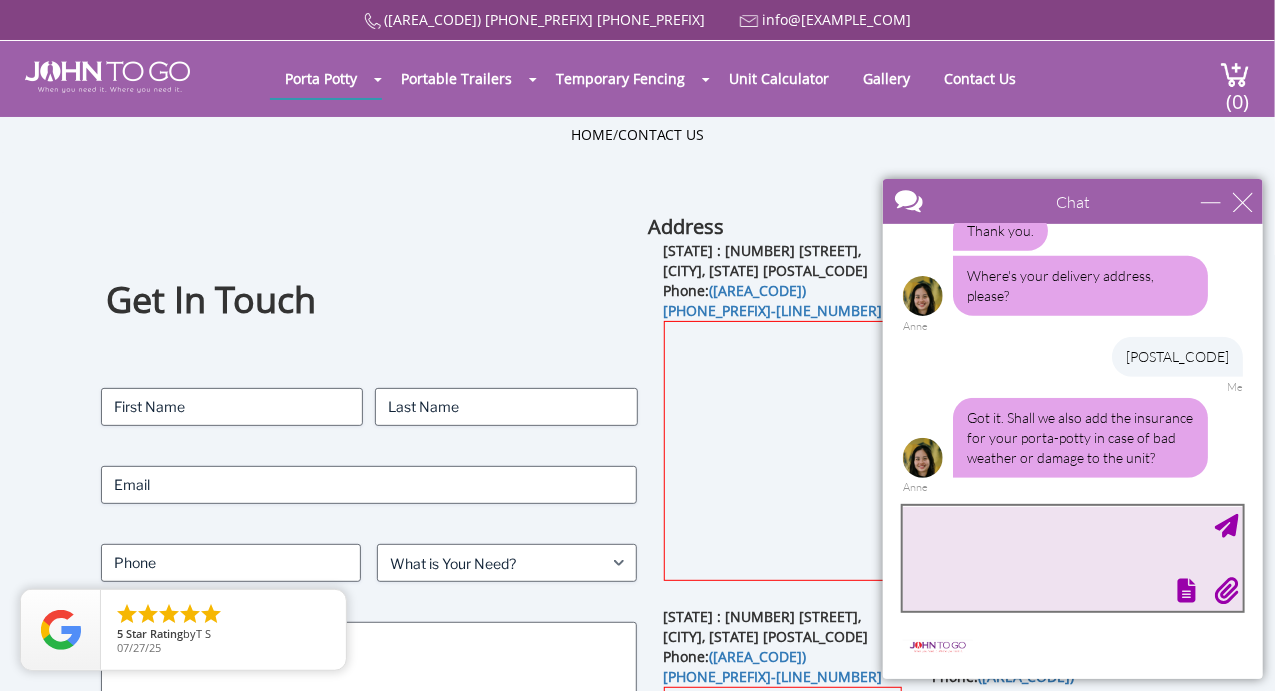 click at bounding box center (1072, 557) 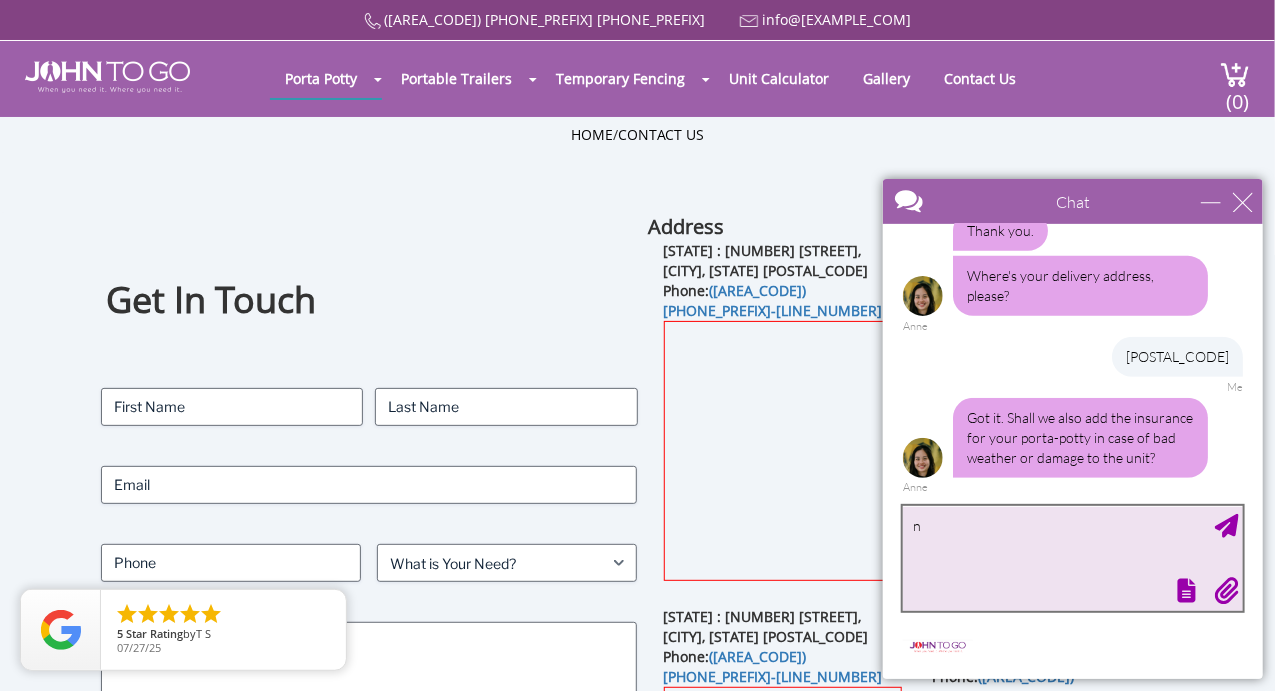 type on "no" 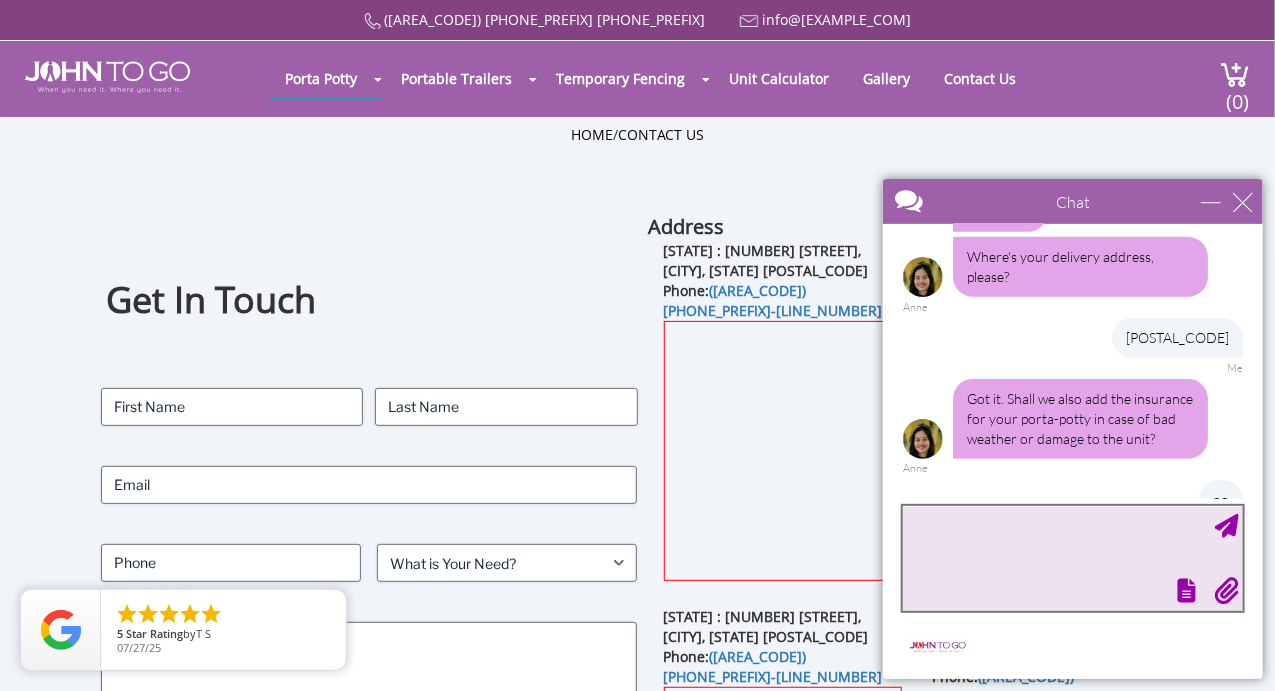 scroll, scrollTop: 481, scrollLeft: 0, axis: vertical 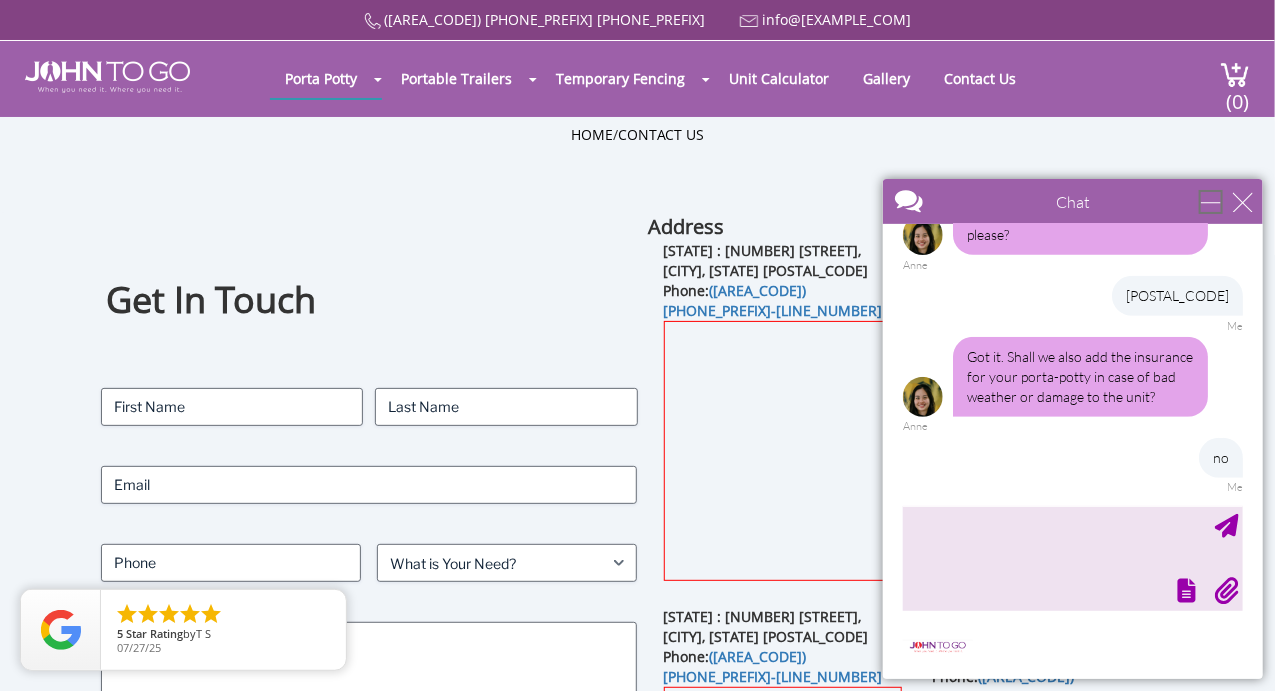 click at bounding box center (1210, 201) 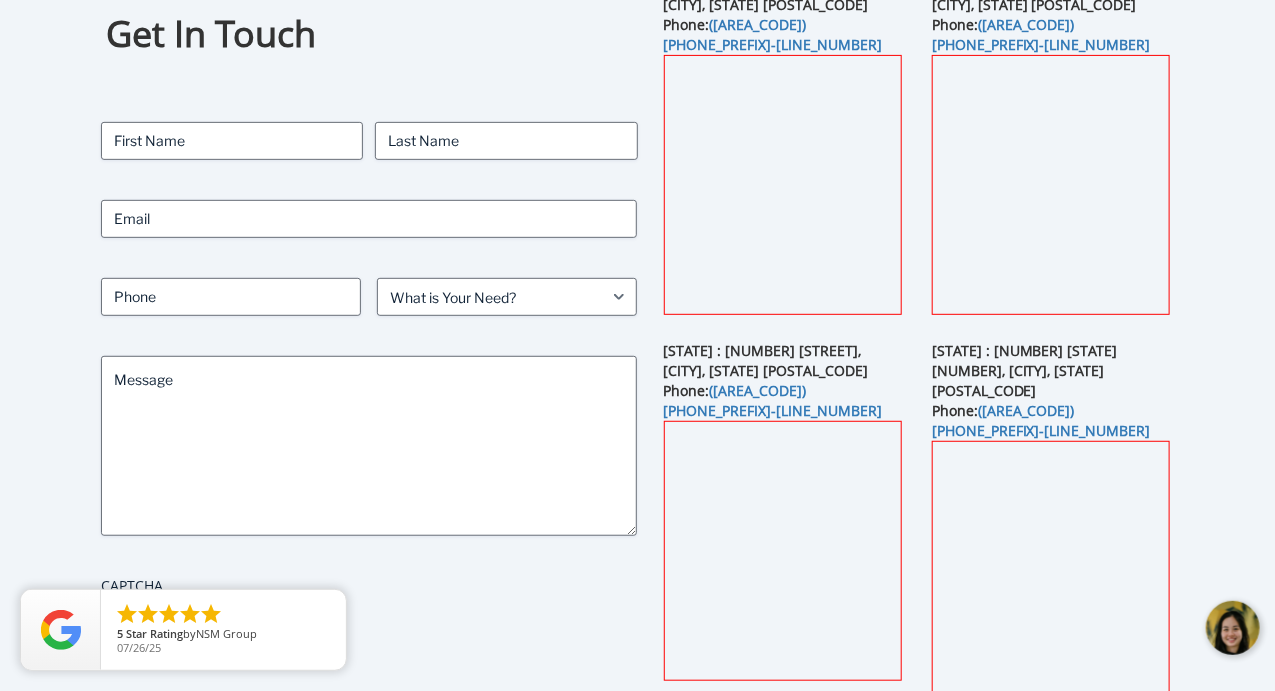 scroll, scrollTop: 0, scrollLeft: 0, axis: both 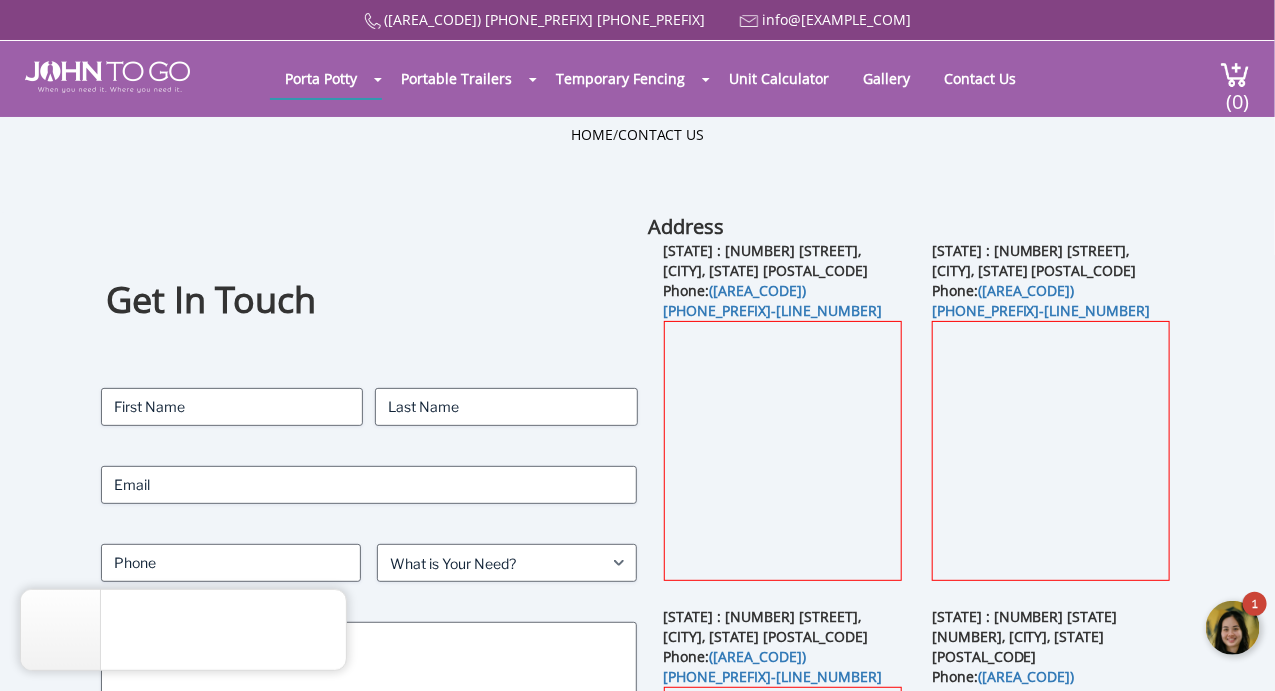 click at bounding box center [1233, 628] 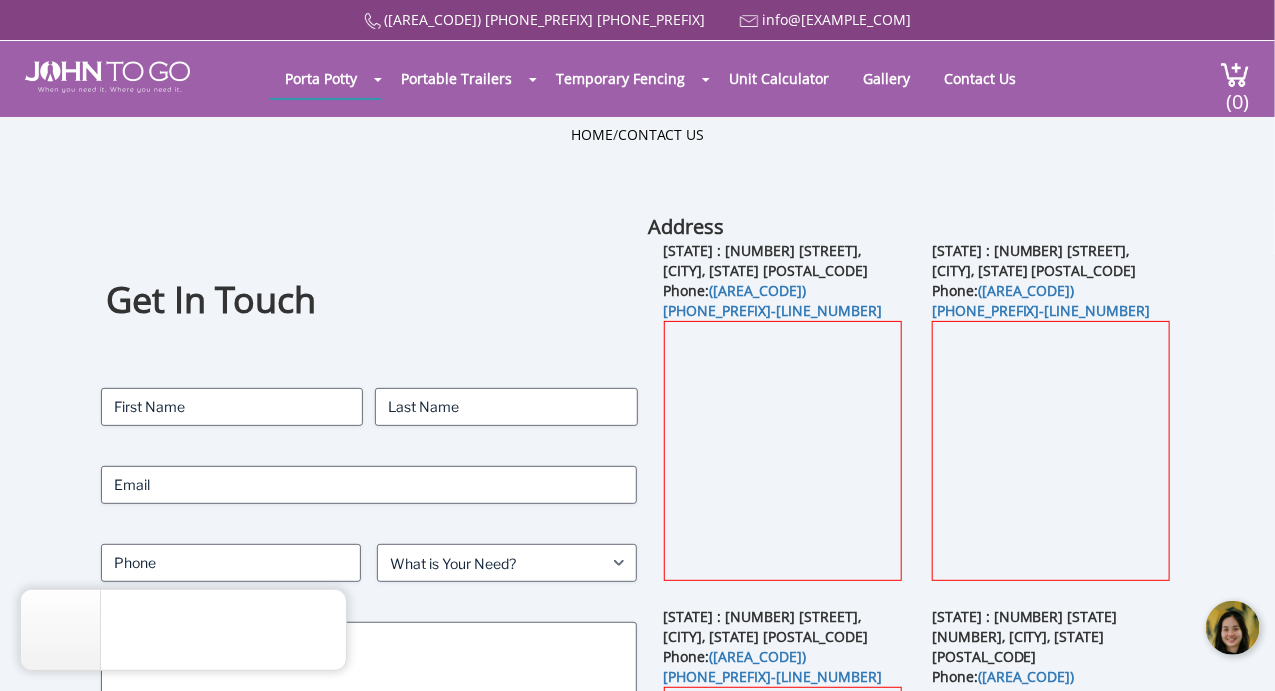 scroll, scrollTop: 542, scrollLeft: 0, axis: vertical 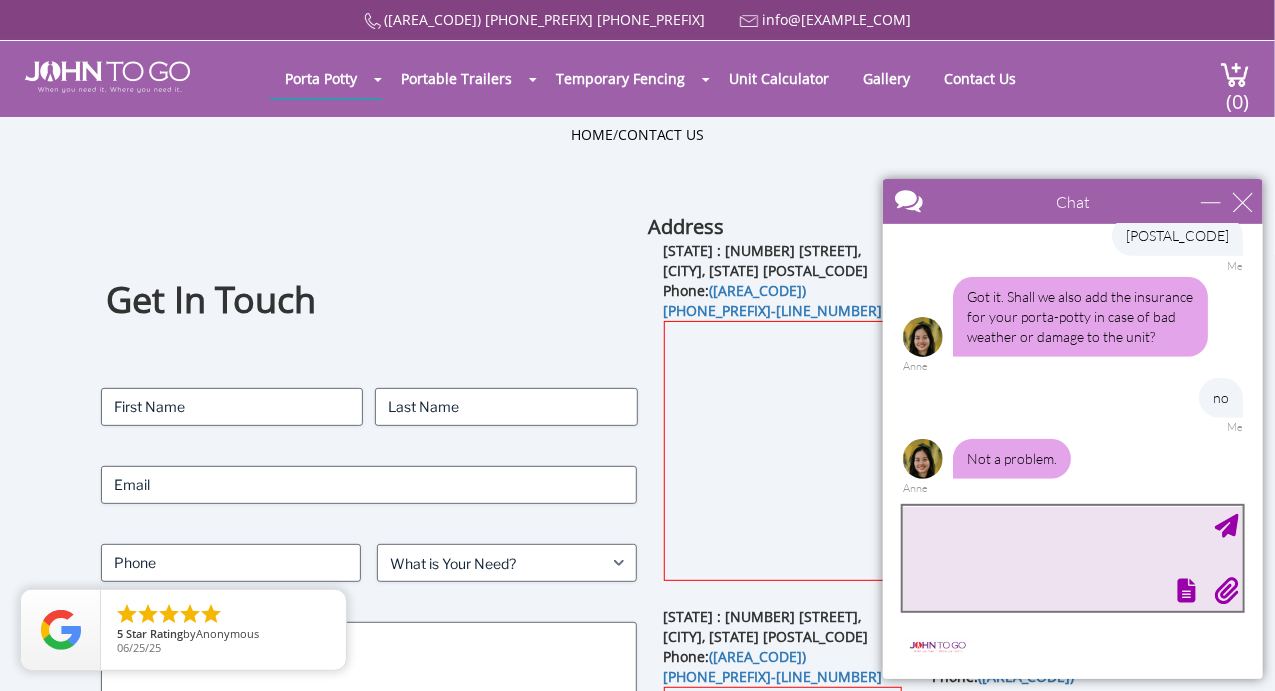 click at bounding box center [1072, 557] 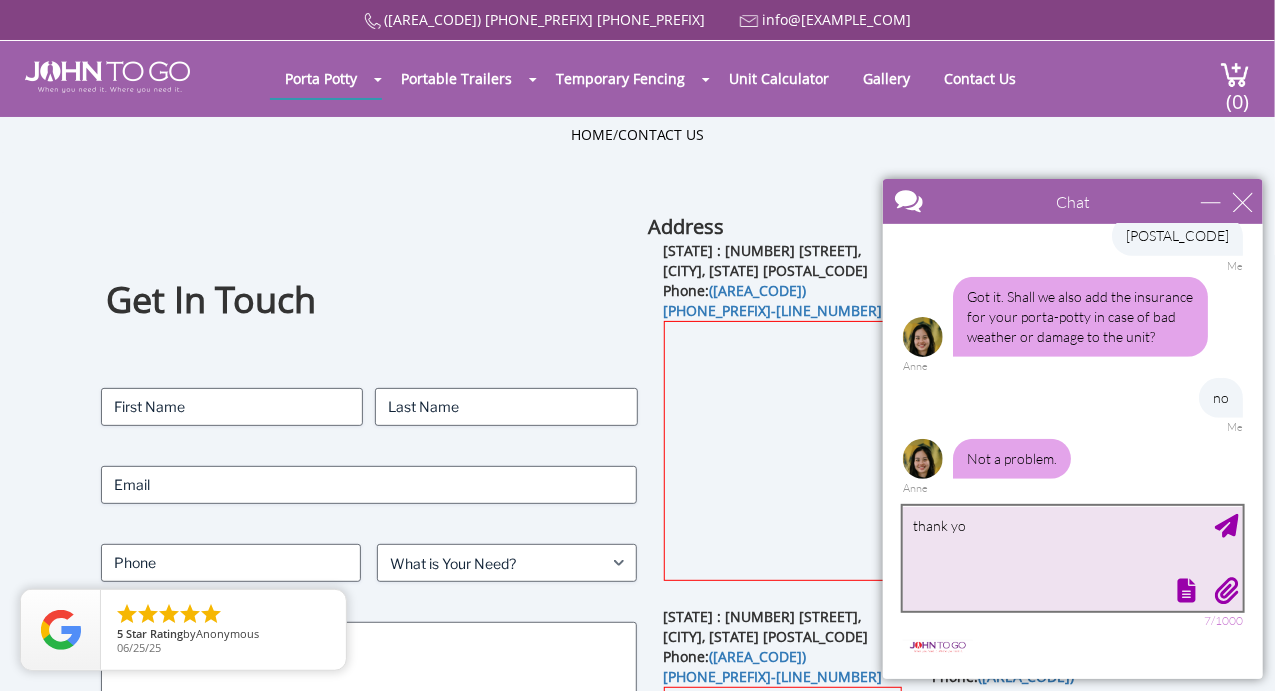type on "thank you" 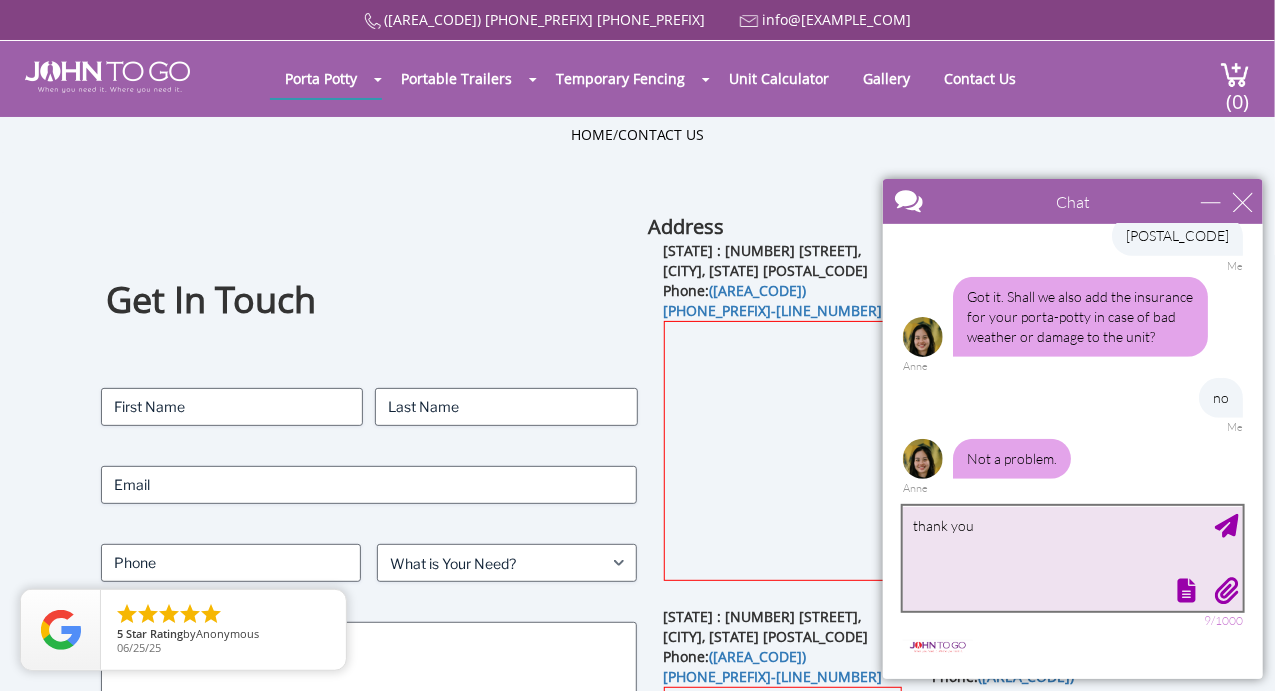 type 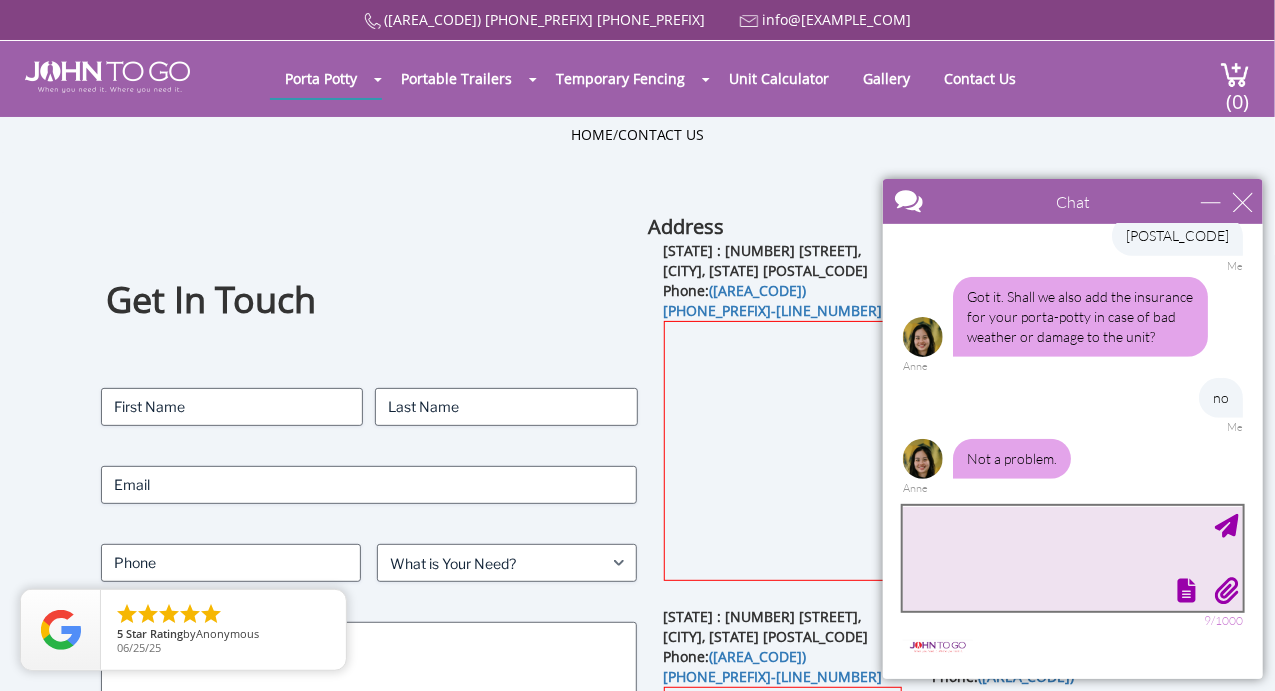scroll, scrollTop: 603, scrollLeft: 0, axis: vertical 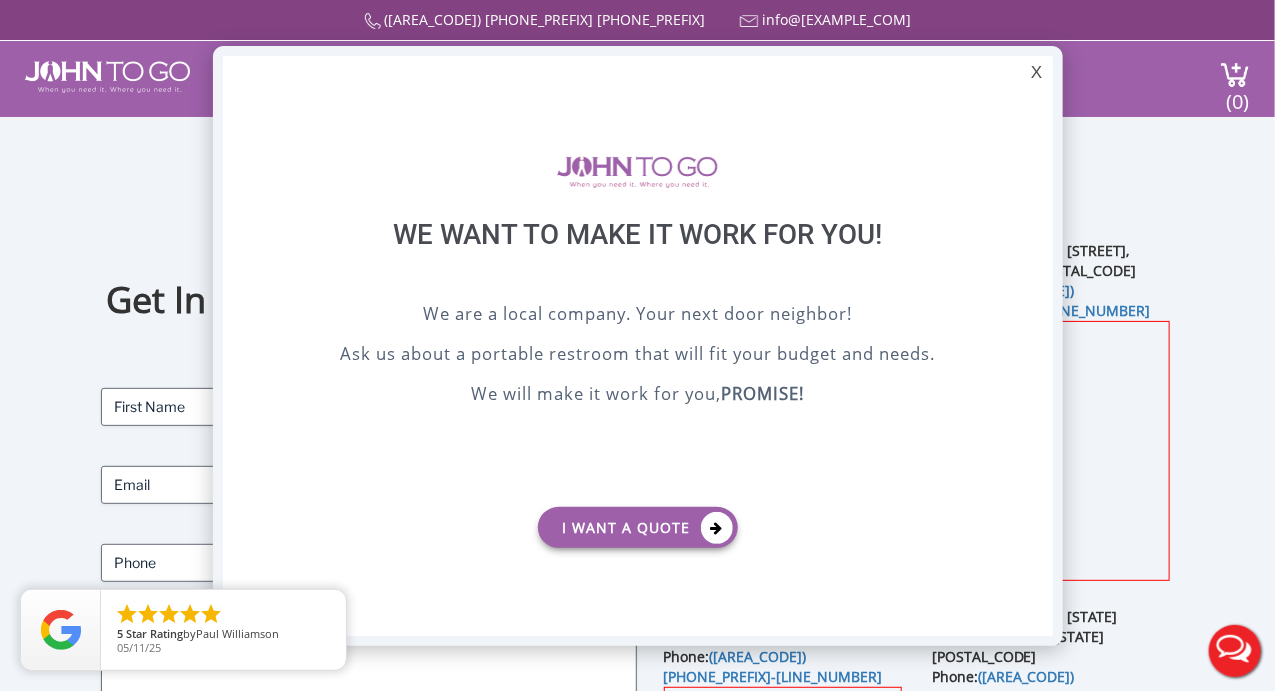 click on "Live Chat" at bounding box center (1235, 651) 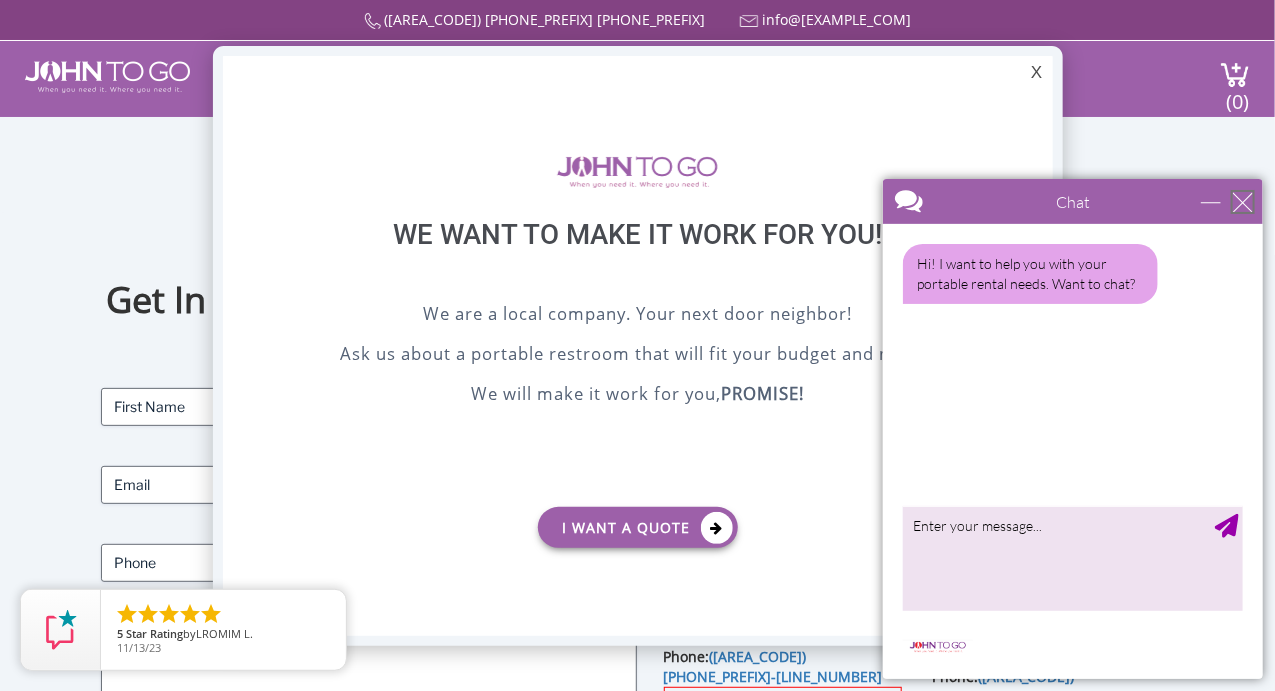 click at bounding box center (1242, 201) 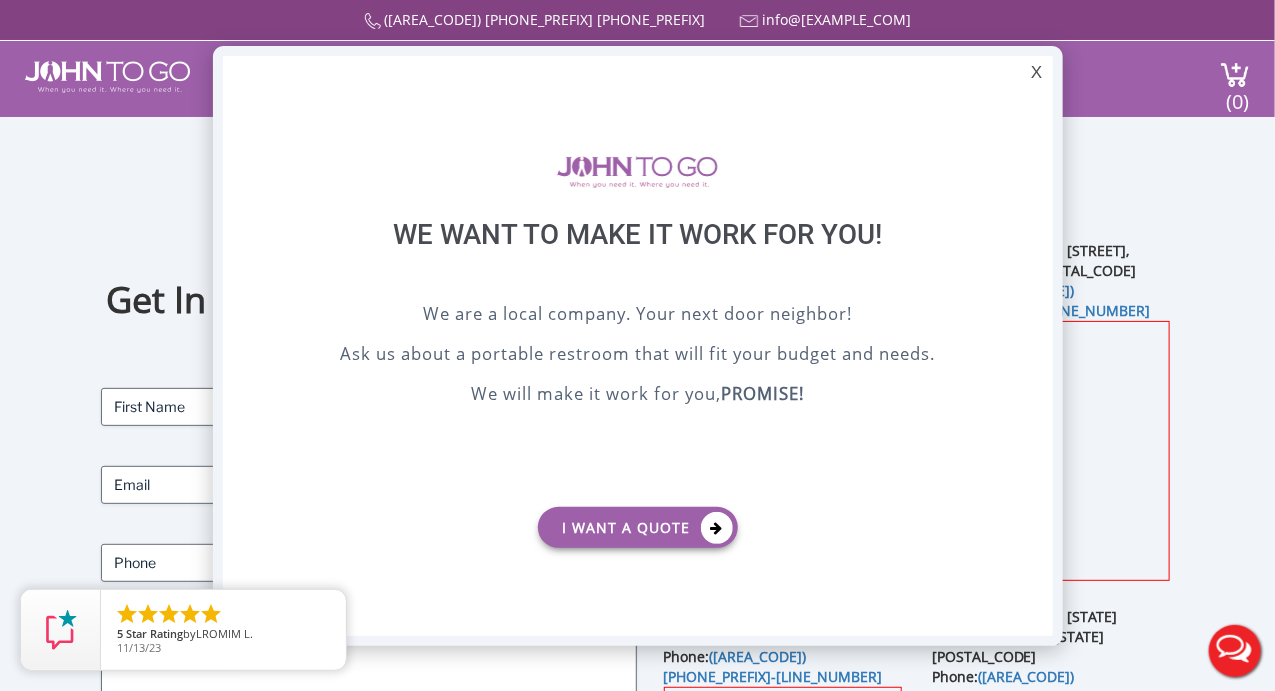 scroll, scrollTop: 0, scrollLeft: 0, axis: both 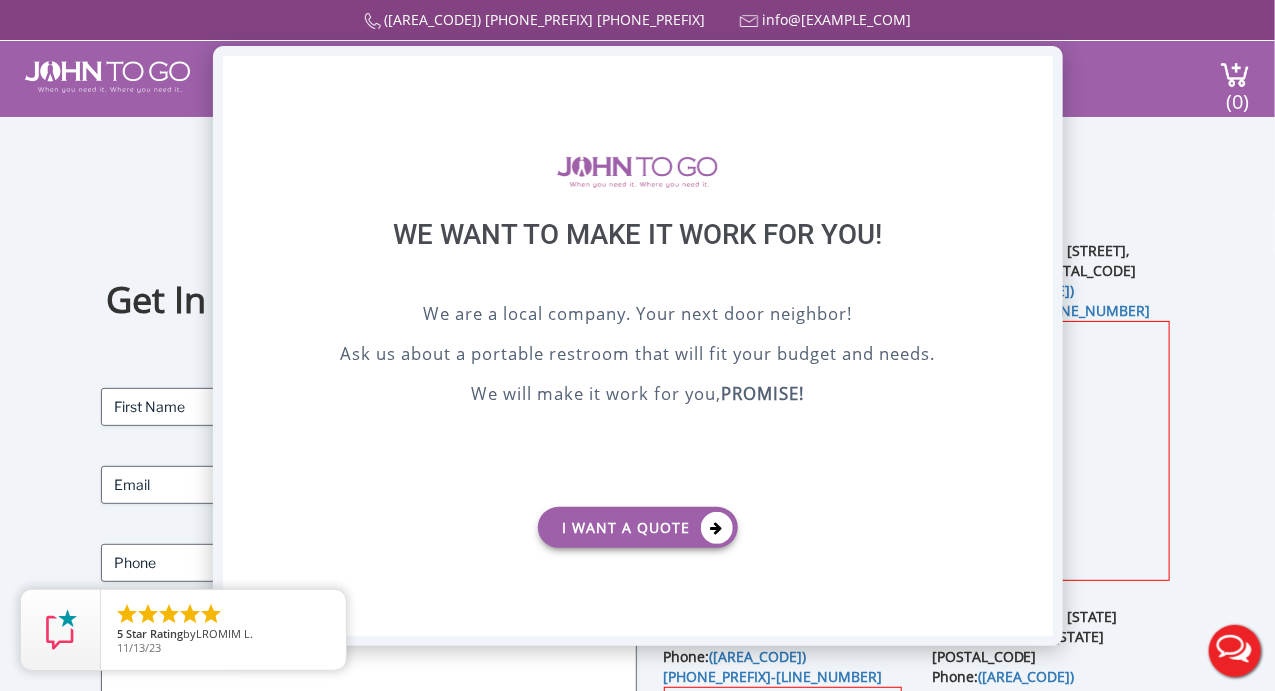 click on "X" at bounding box center [1036, 73] 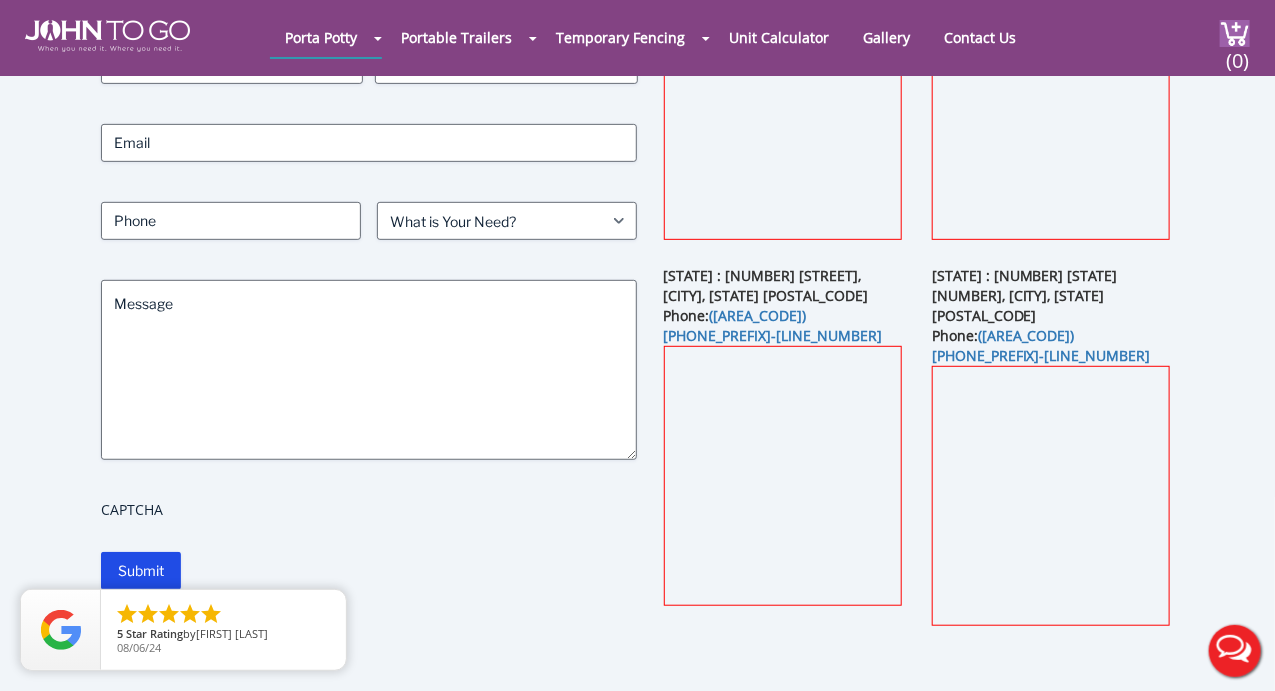 scroll, scrollTop: 0, scrollLeft: 0, axis: both 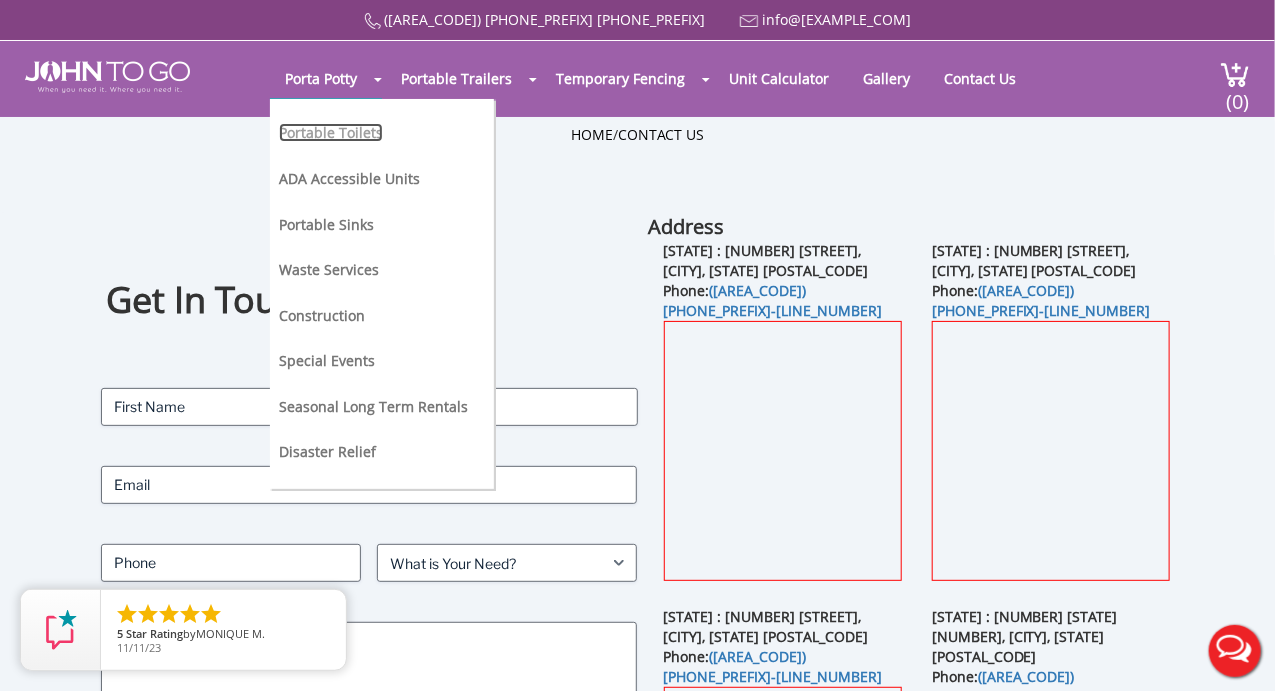 click on "Portable Toilets" at bounding box center (331, 132) 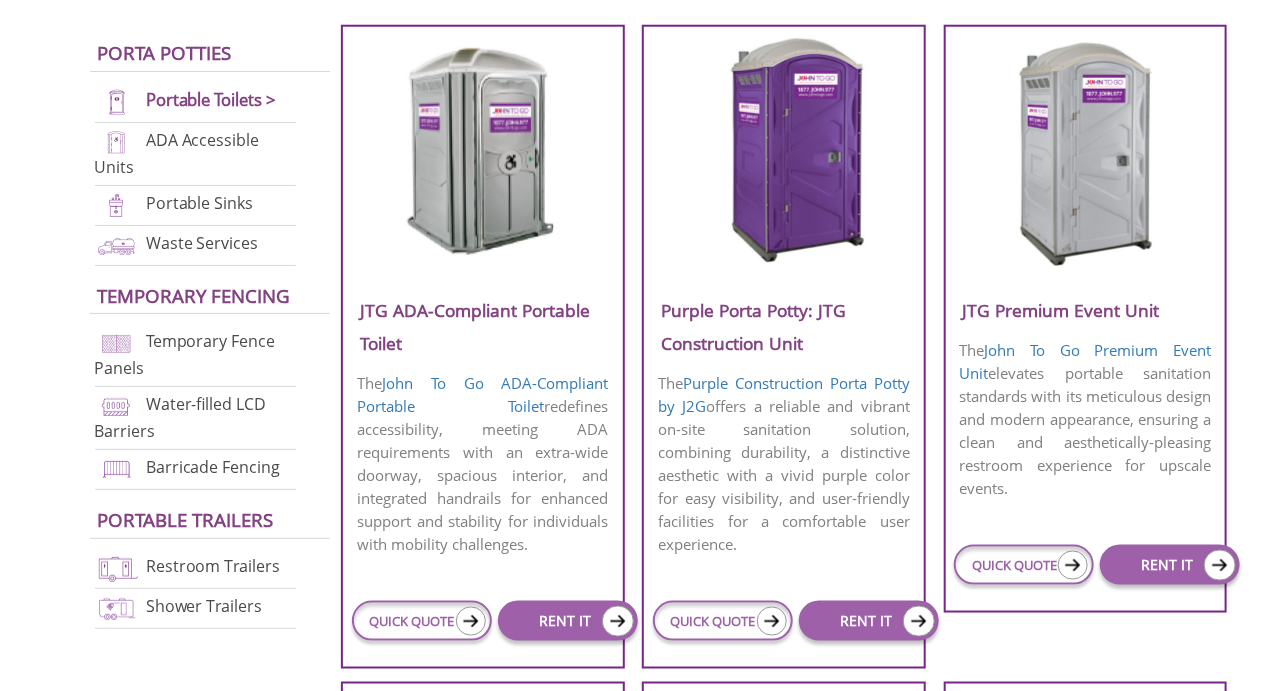 scroll, scrollTop: 800, scrollLeft: 0, axis: vertical 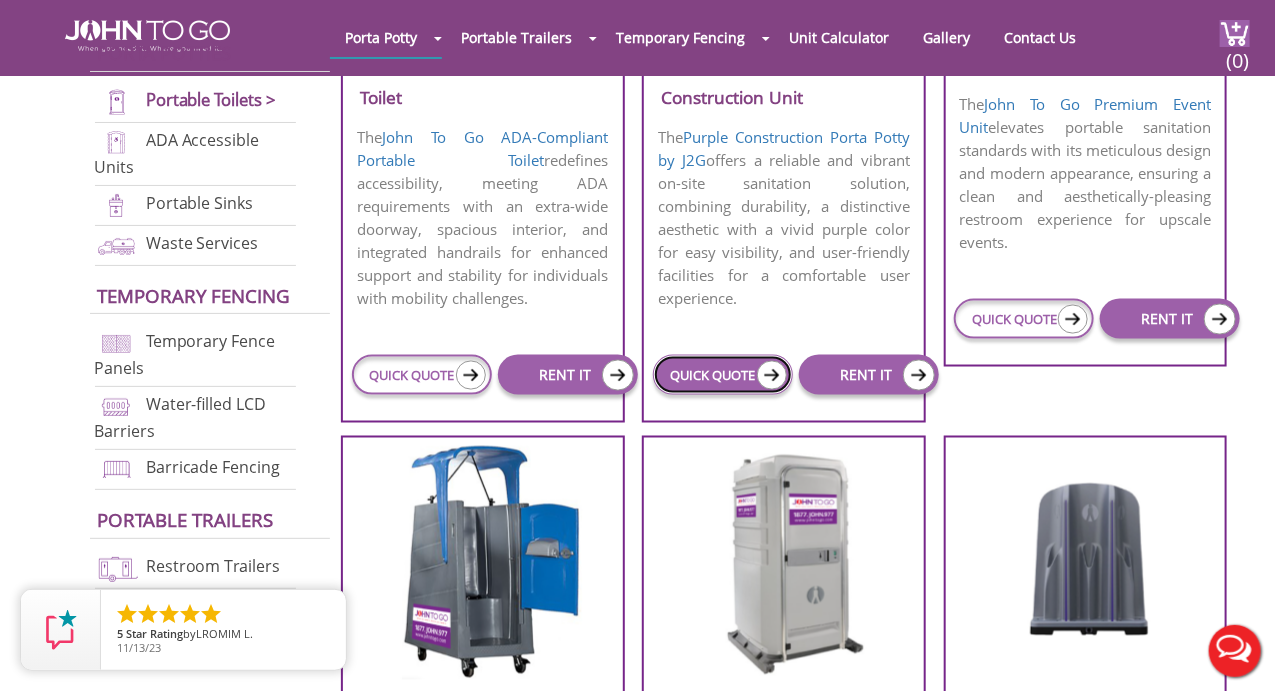 click on "QUICK QUOTE" at bounding box center (723, 375) 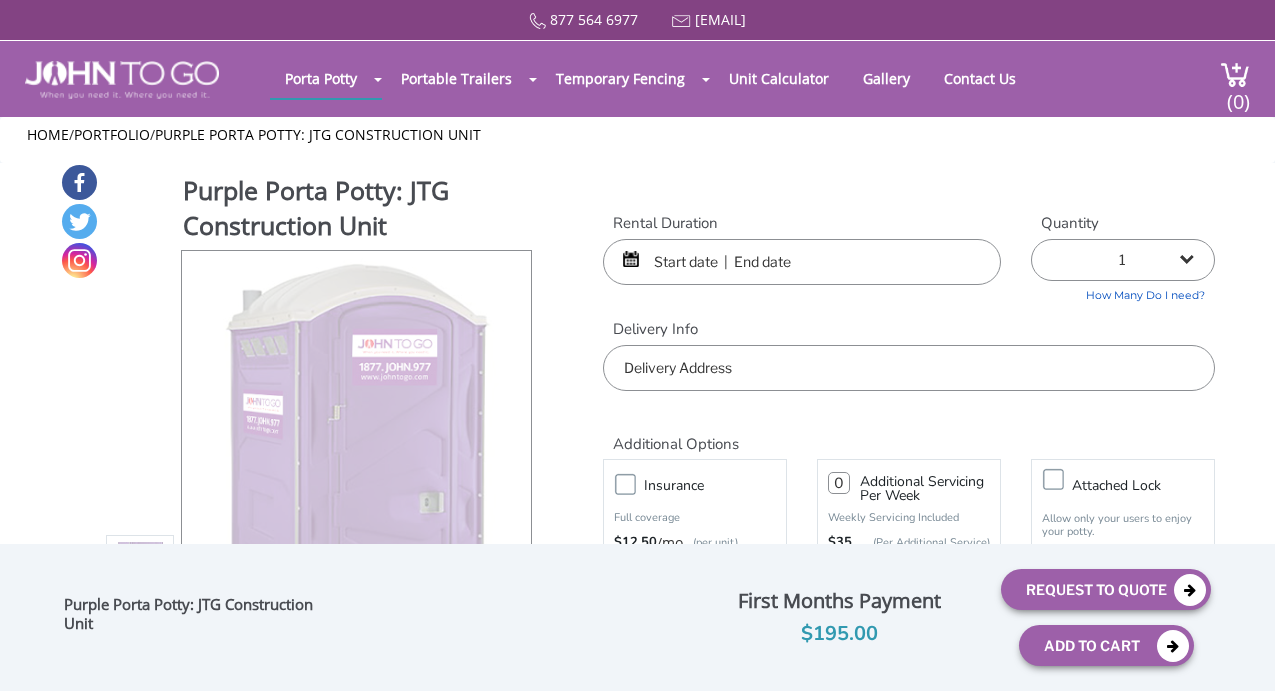 scroll, scrollTop: 0, scrollLeft: 0, axis: both 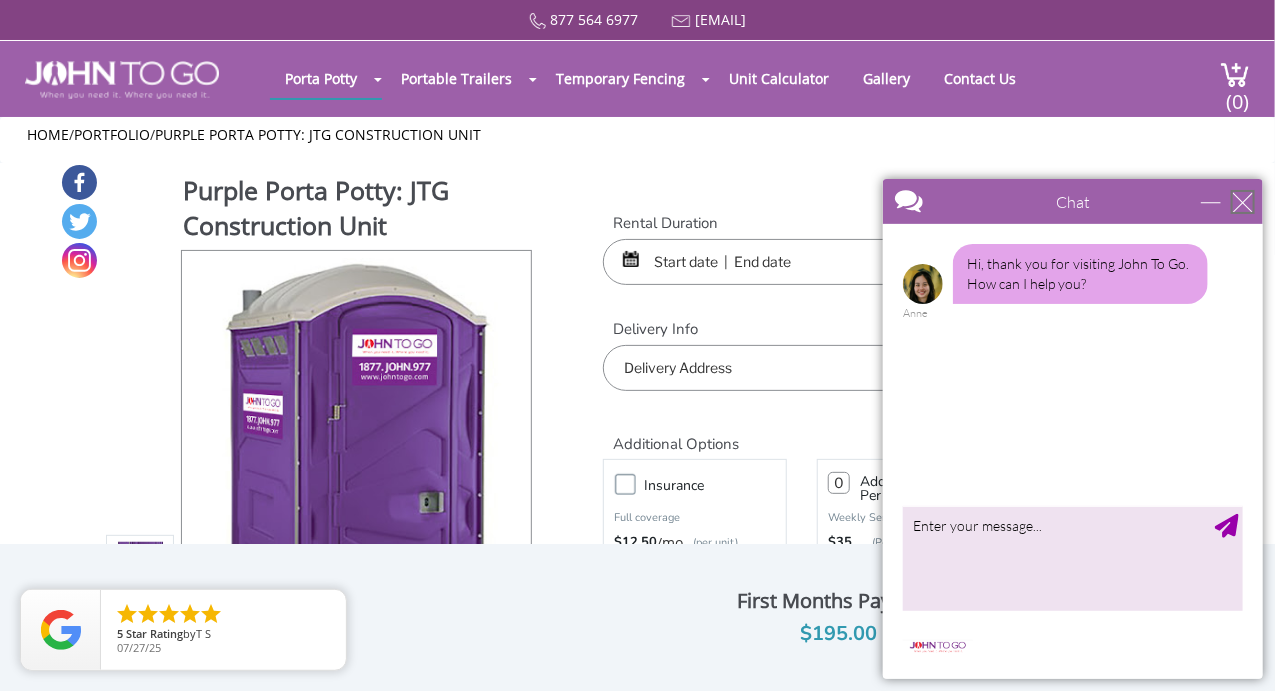 click at bounding box center [1242, 201] 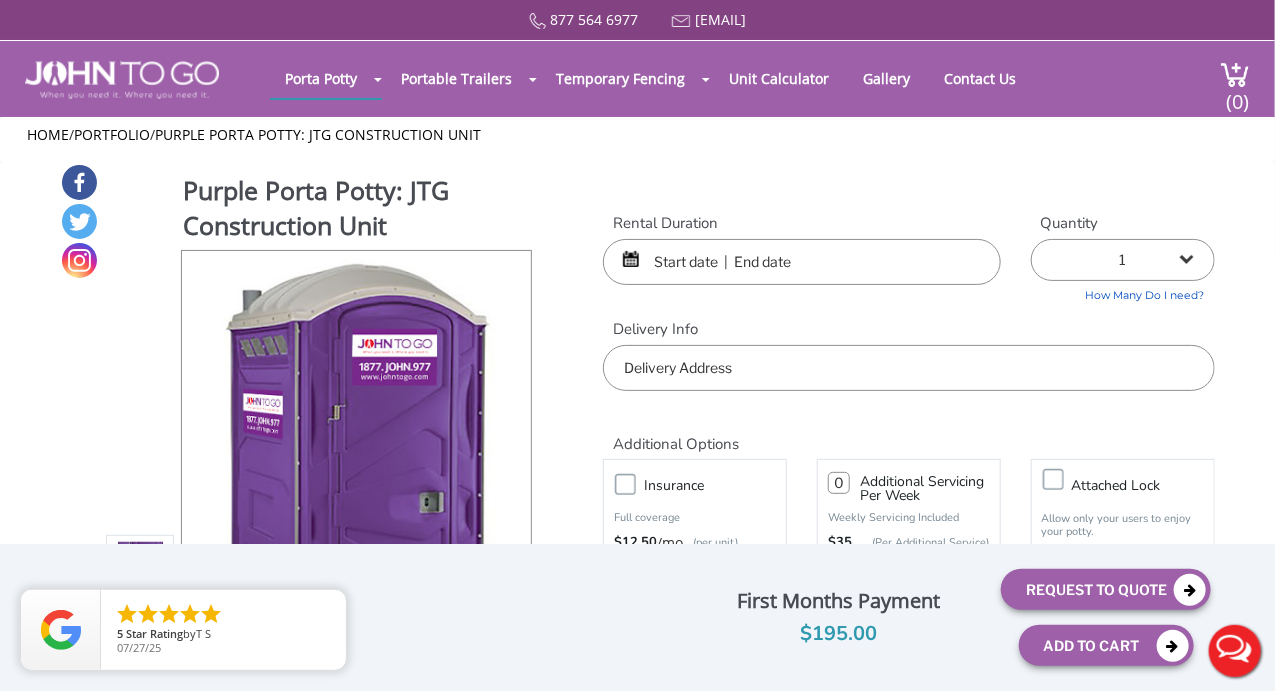 scroll, scrollTop: 0, scrollLeft: 0, axis: both 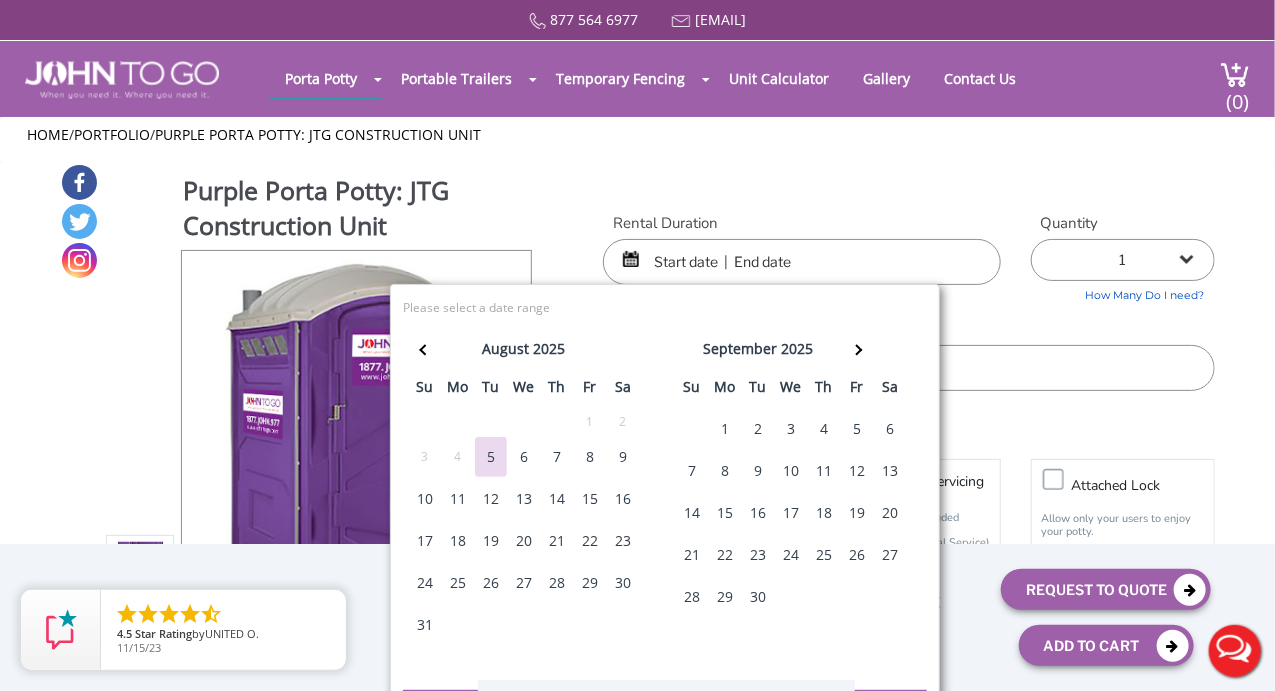 click on "9" at bounding box center (623, 457) 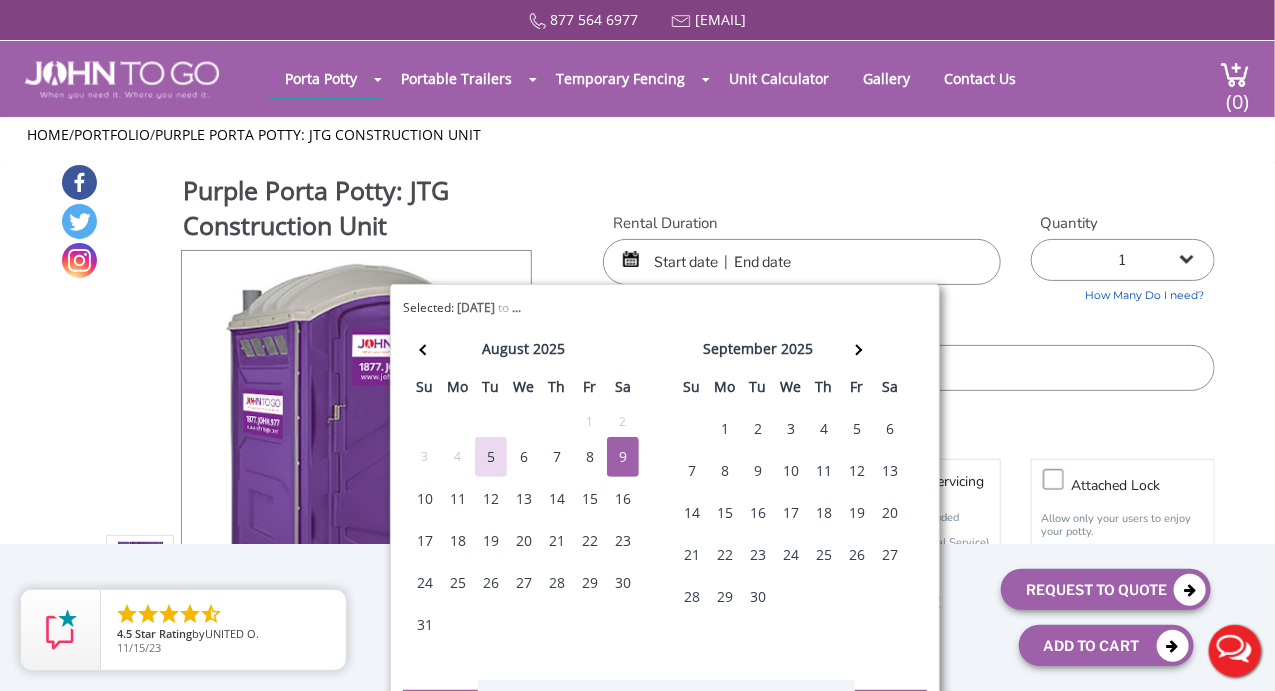 click at bounding box center [802, 262] 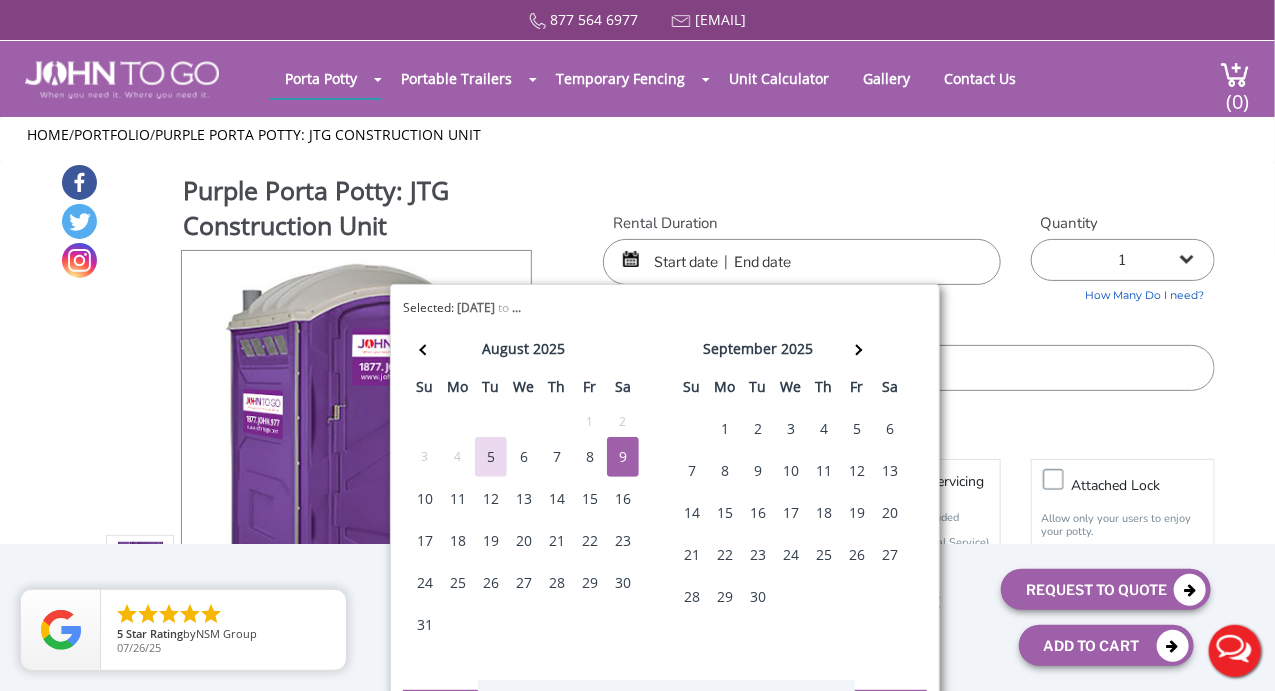 click on "9" at bounding box center [623, 457] 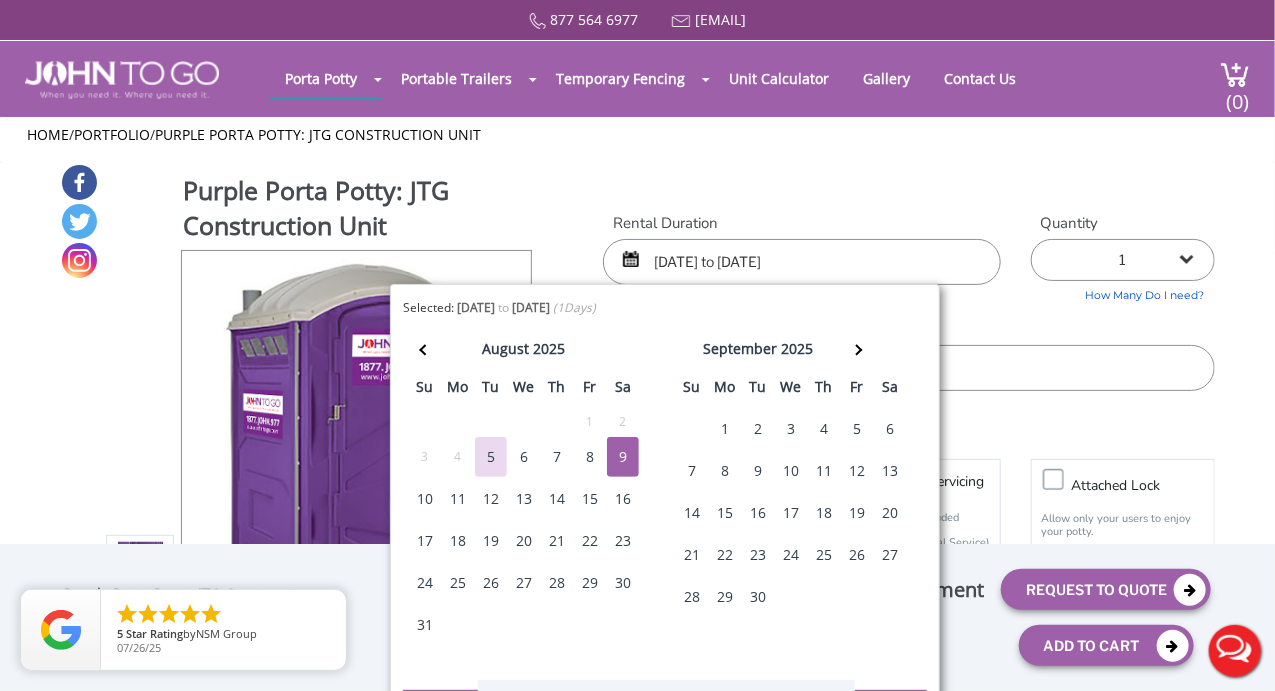 click on "Purple Porta Potty: JTG Construction Unit
View feature & specs
Download Pdf
Product PDF
Addon PDF
Colors may vary
Rental Duration
08/09/2025 to 08/09/2025
Quantity
1
2 (5% discount)" at bounding box center (637, 467) 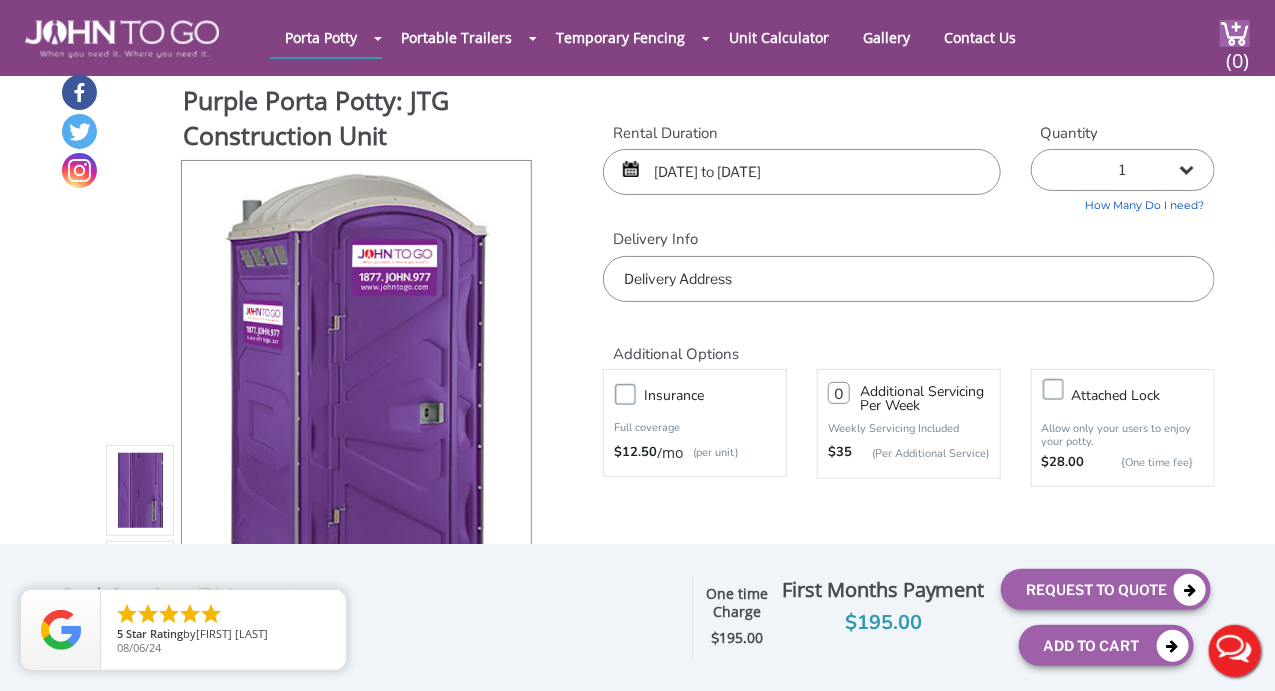 scroll, scrollTop: 0, scrollLeft: 0, axis: both 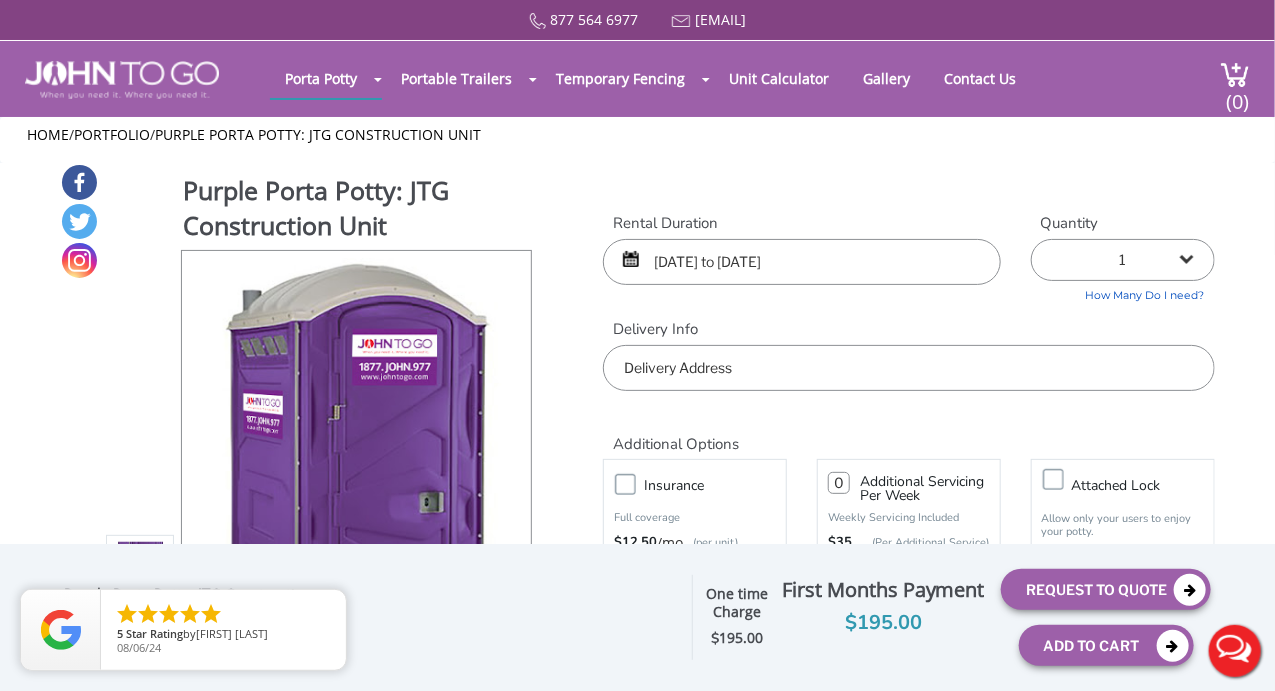 click at bounding box center [909, 368] 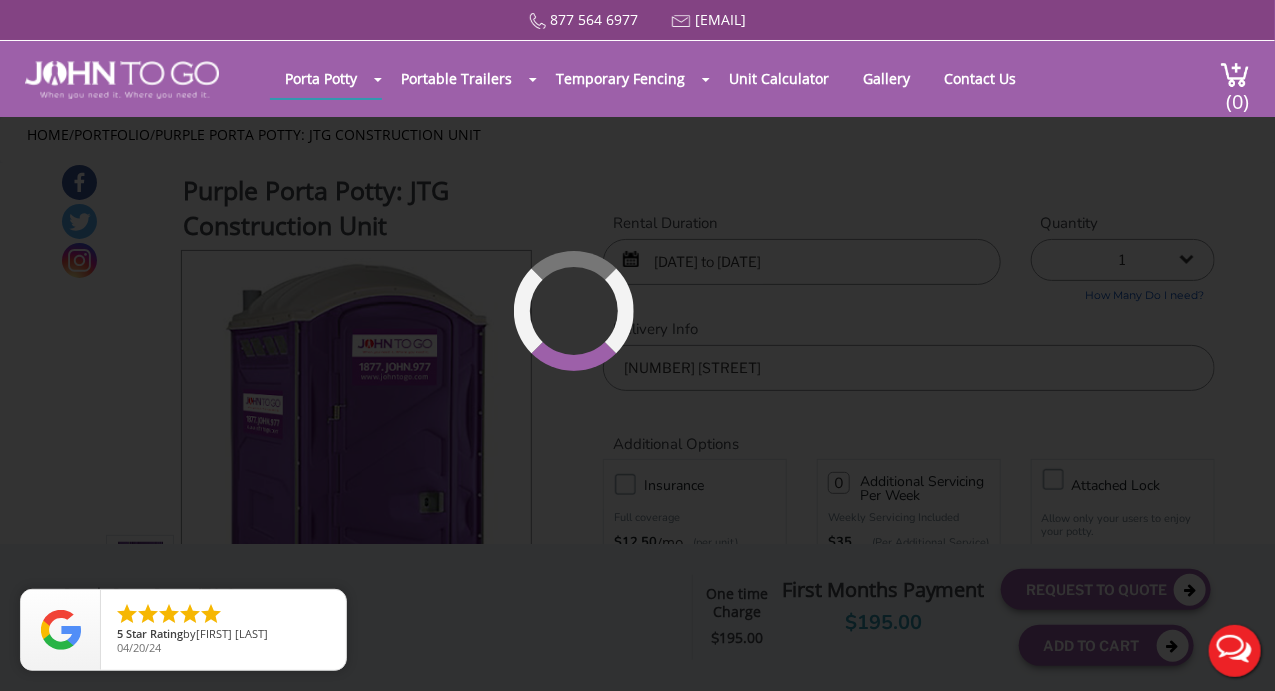 type on "1193 Blazo Terrace, Mountainside, NJ, USA" 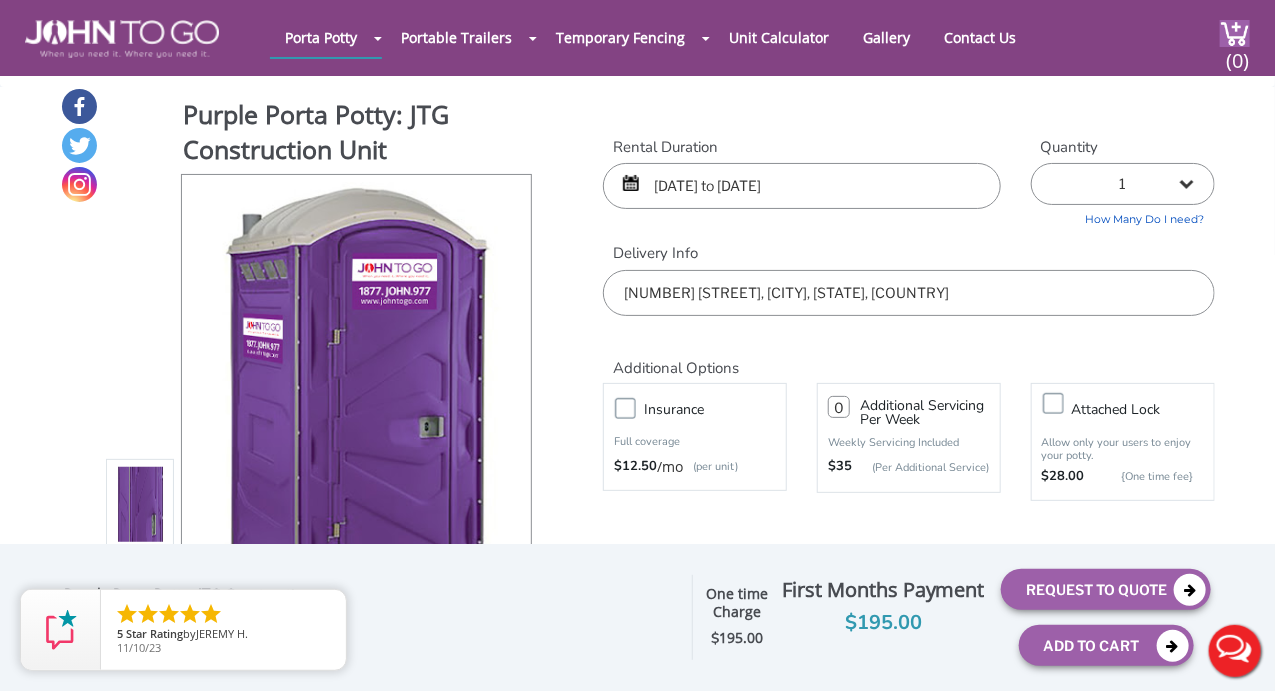 scroll, scrollTop: 266, scrollLeft: 0, axis: vertical 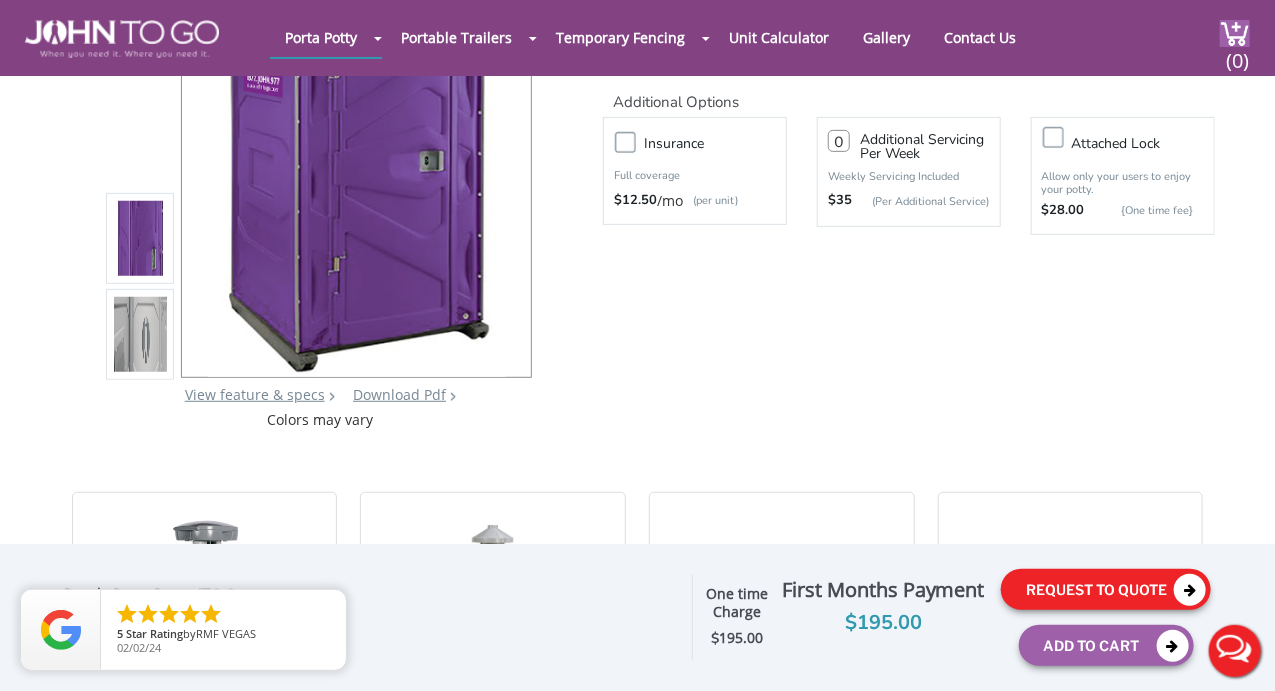 click on "Request To Quote" at bounding box center (1106, 589) 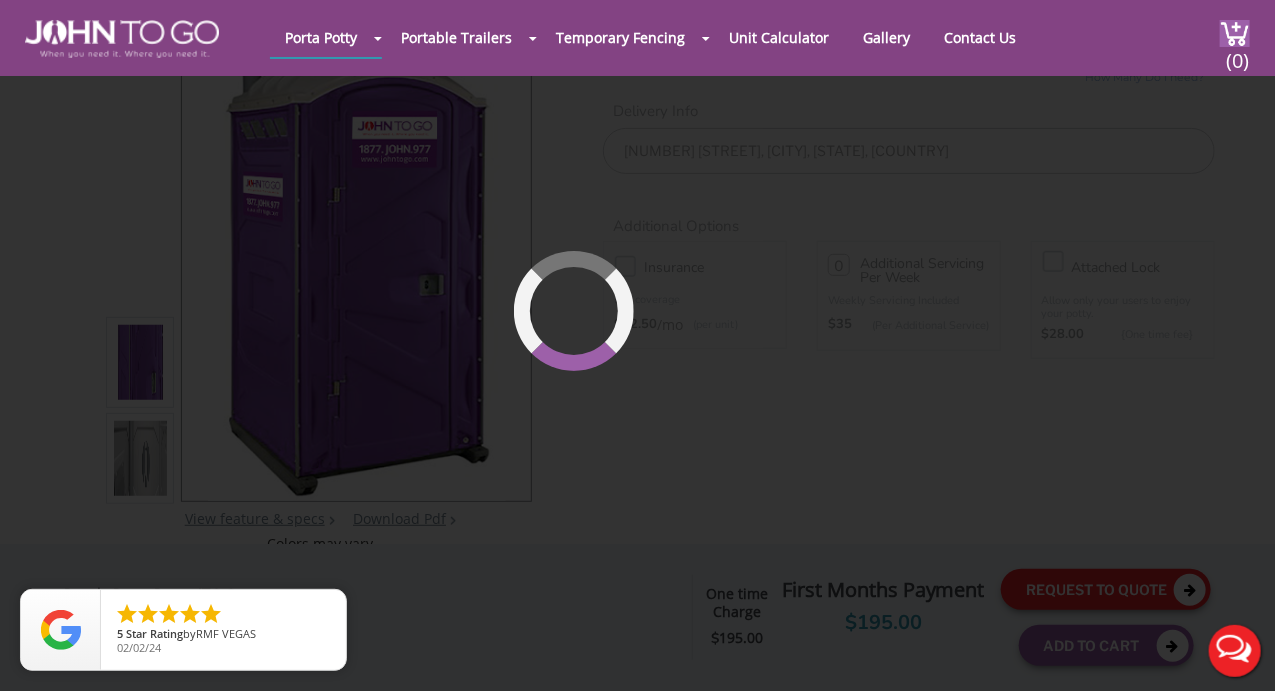 scroll, scrollTop: 137, scrollLeft: 0, axis: vertical 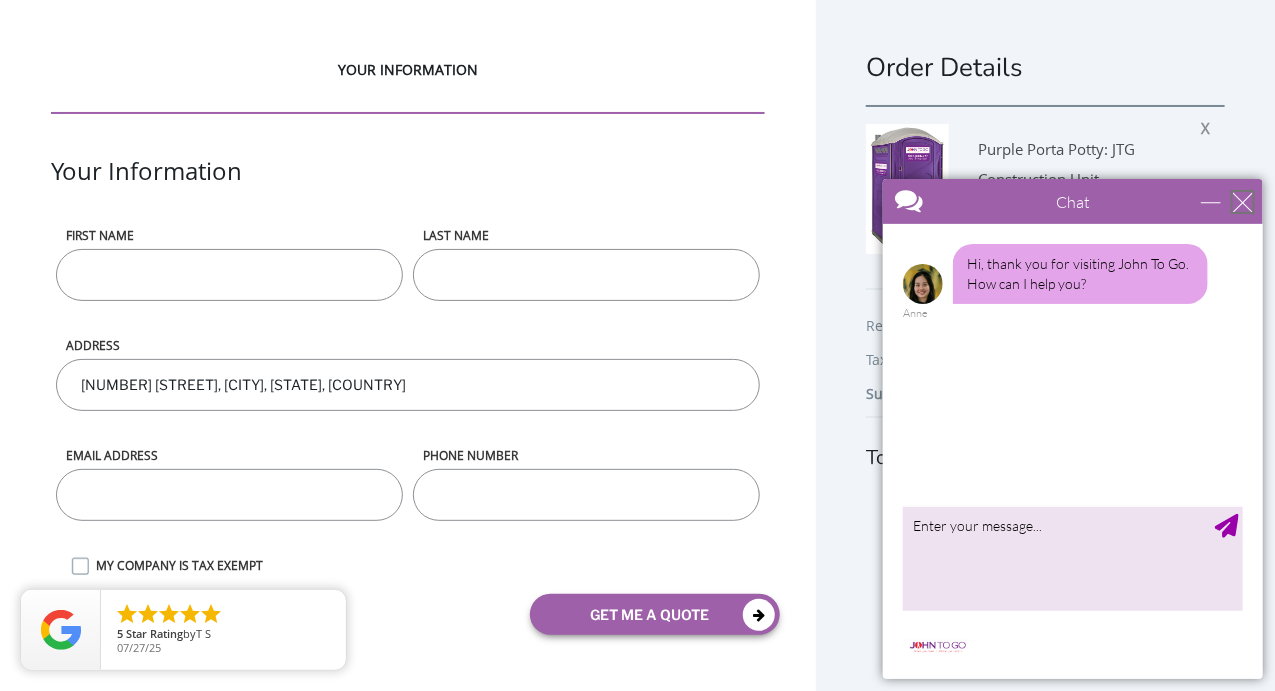 click at bounding box center [1242, 201] 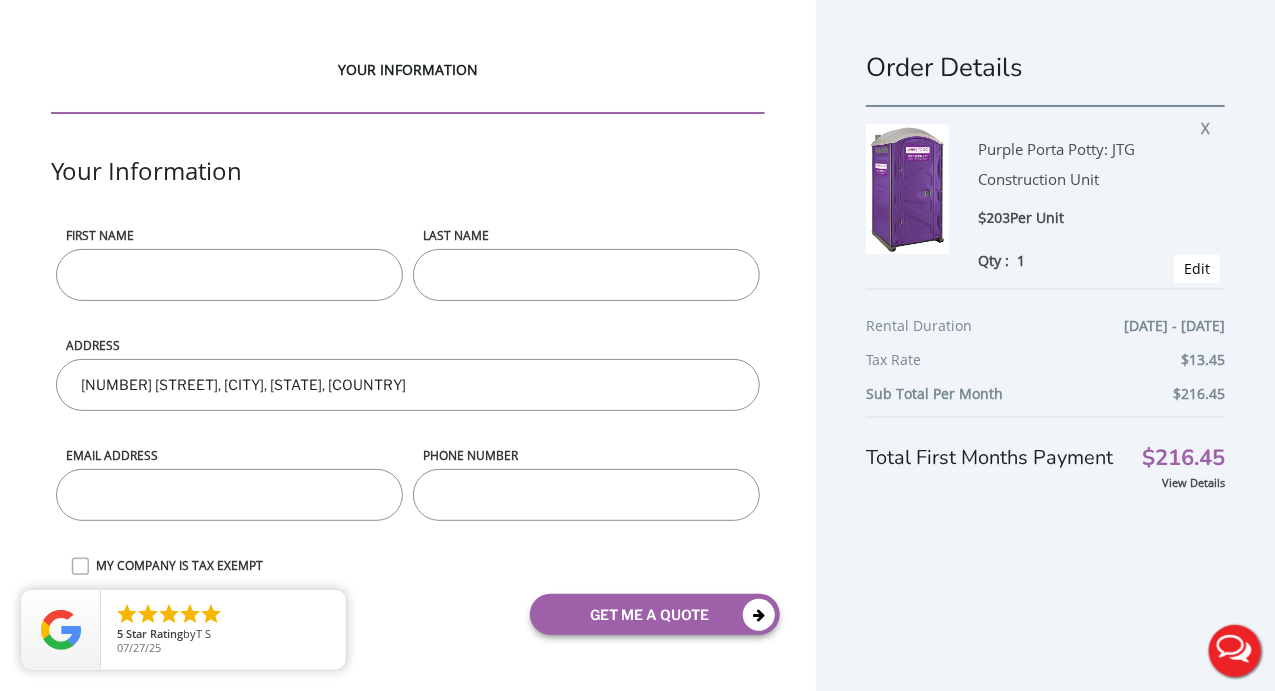 scroll, scrollTop: 0, scrollLeft: 0, axis: both 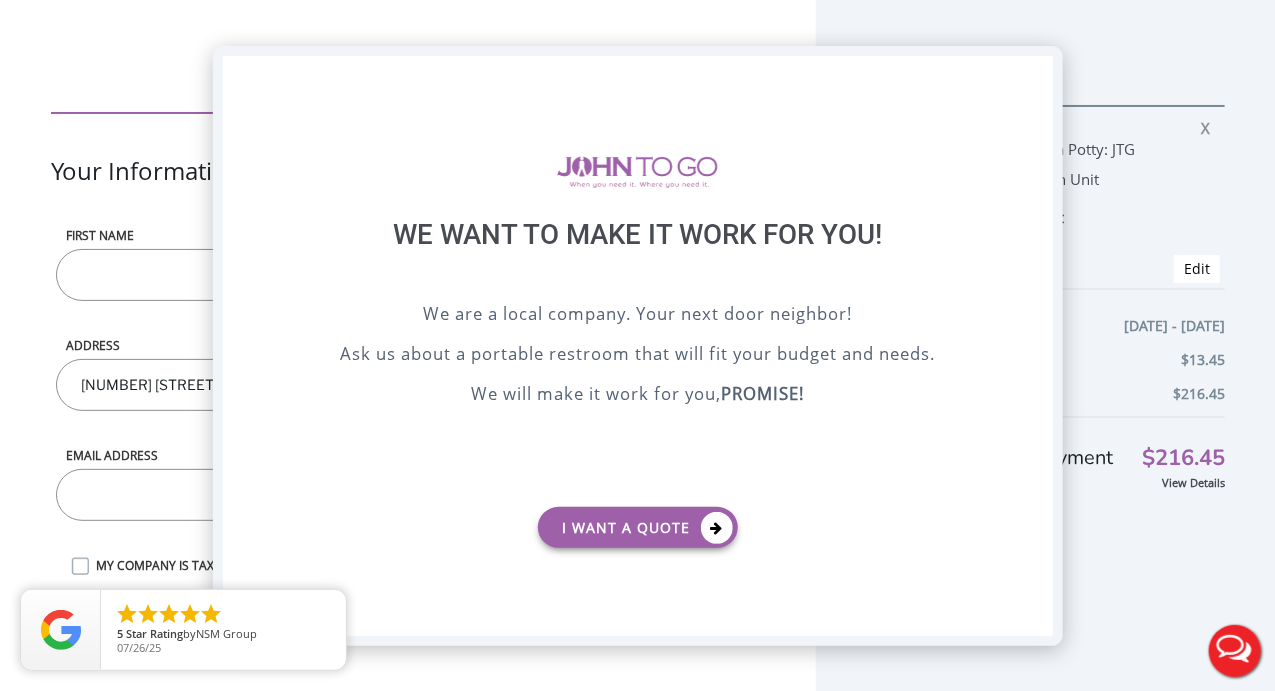 click on "X" at bounding box center (1036, 73) 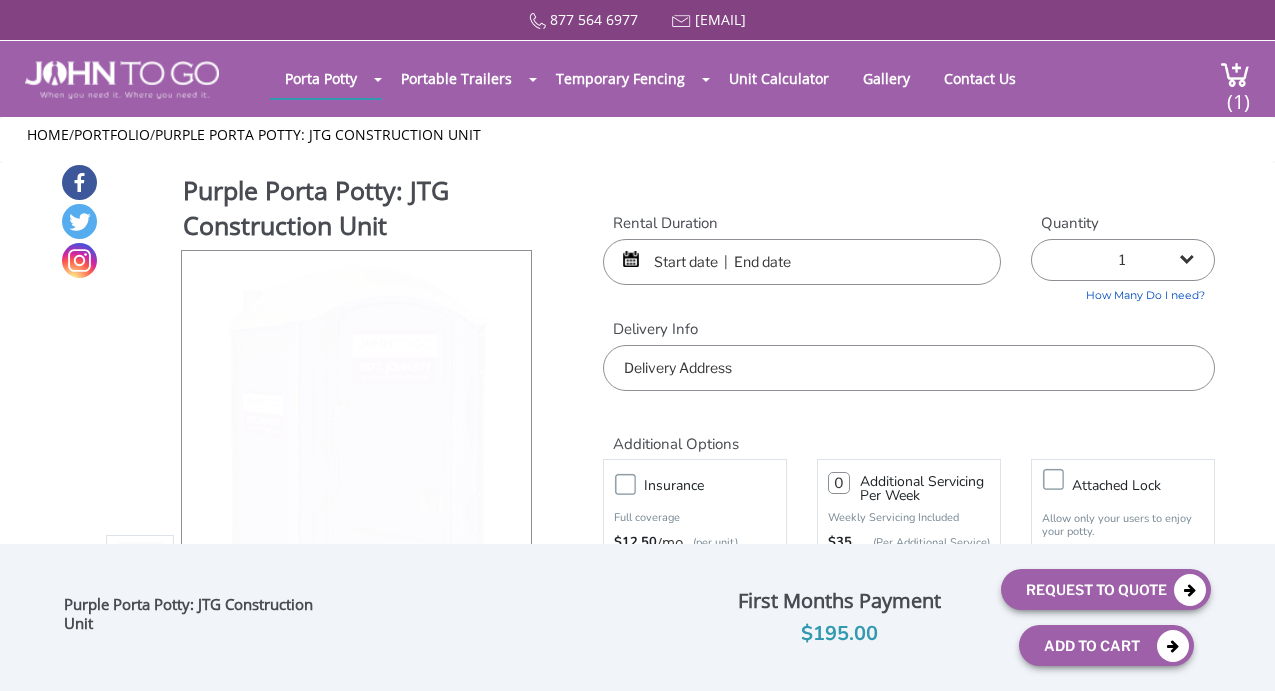 scroll, scrollTop: 0, scrollLeft: 0, axis: both 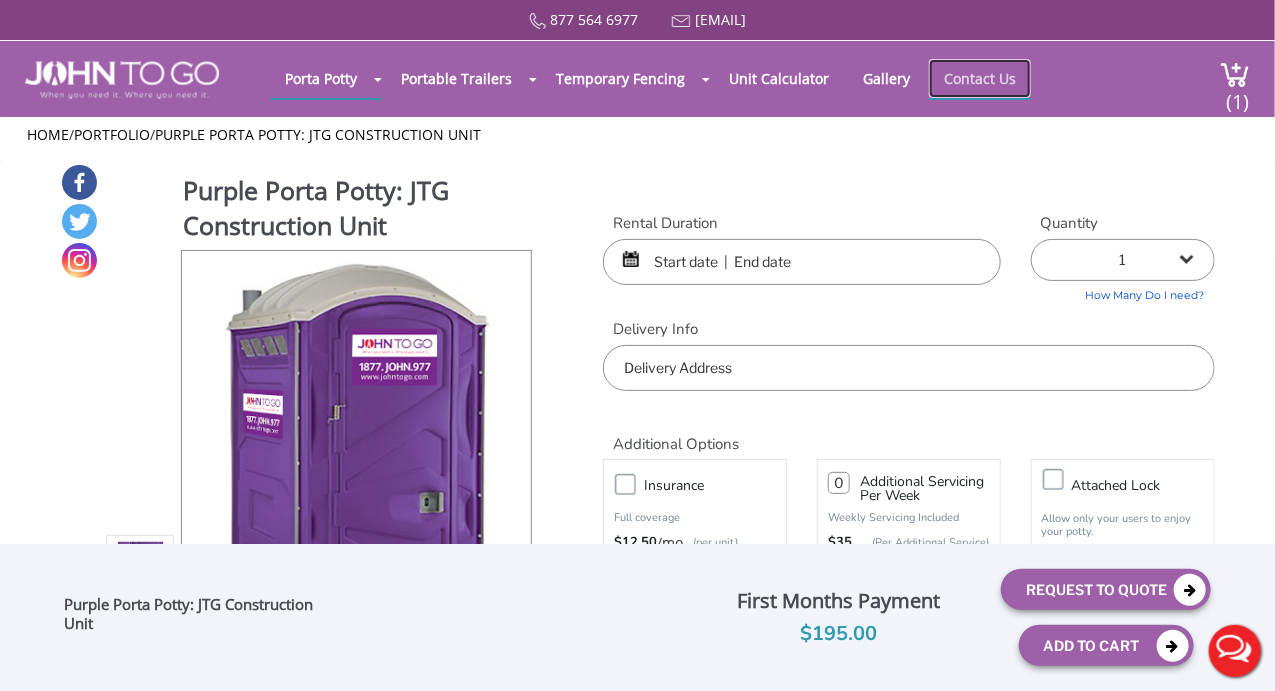click on "Contact Us" at bounding box center [980, 78] 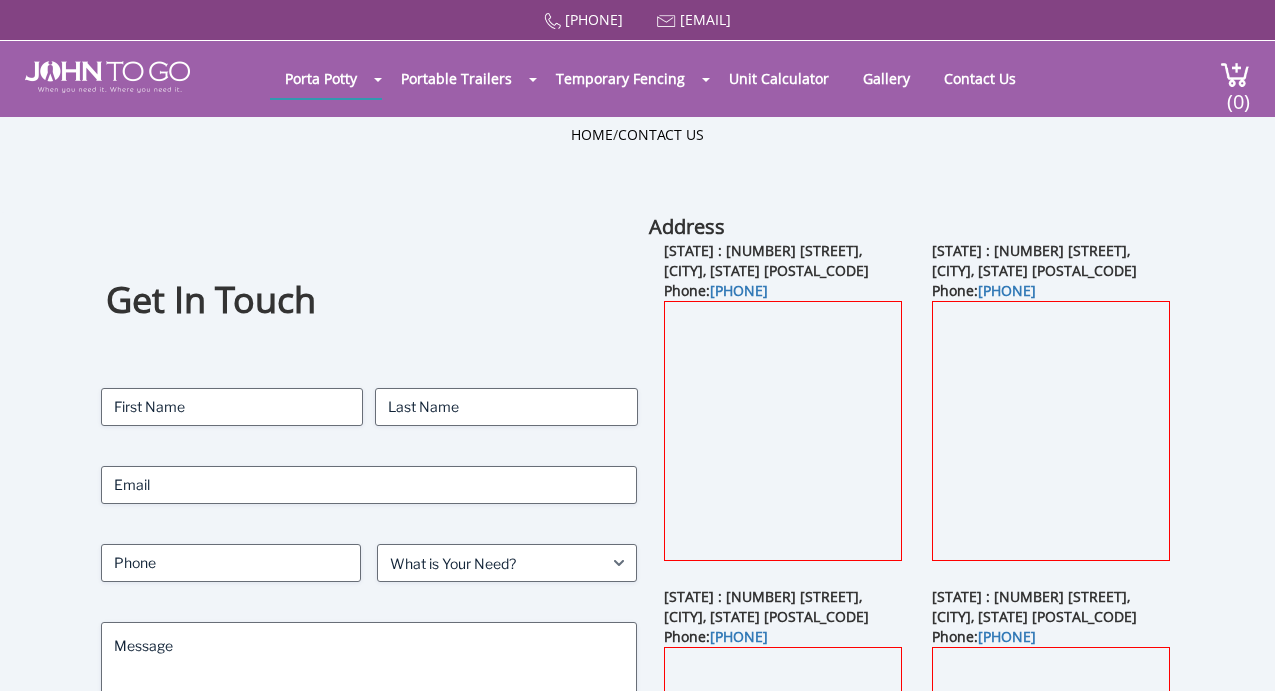 scroll, scrollTop: 0, scrollLeft: 0, axis: both 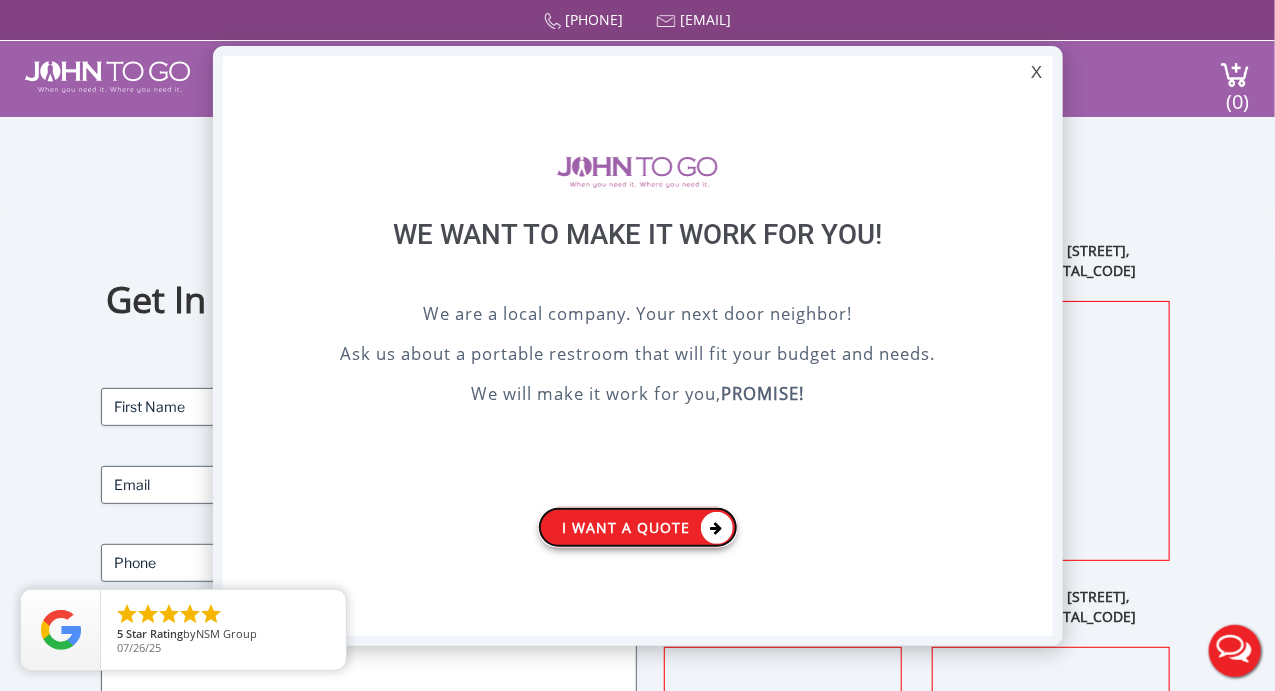 click on "I want a Quote" at bounding box center [638, 527] 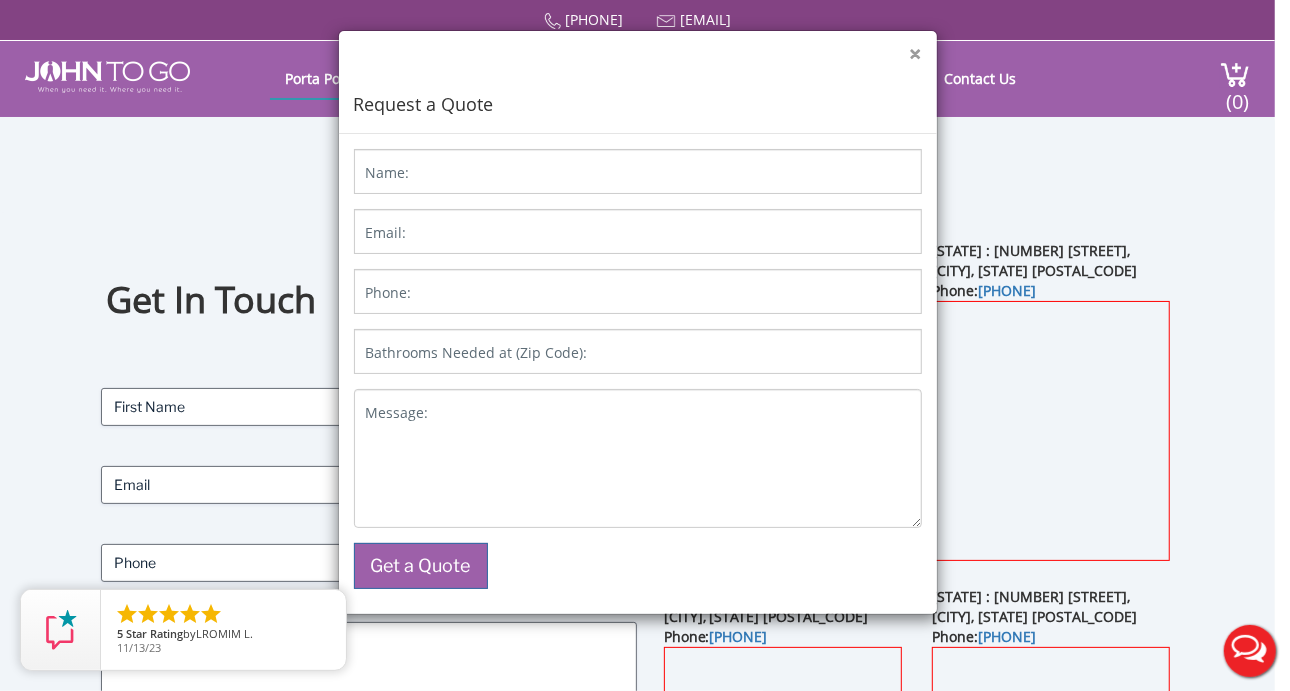 click on "×" at bounding box center (916, 54) 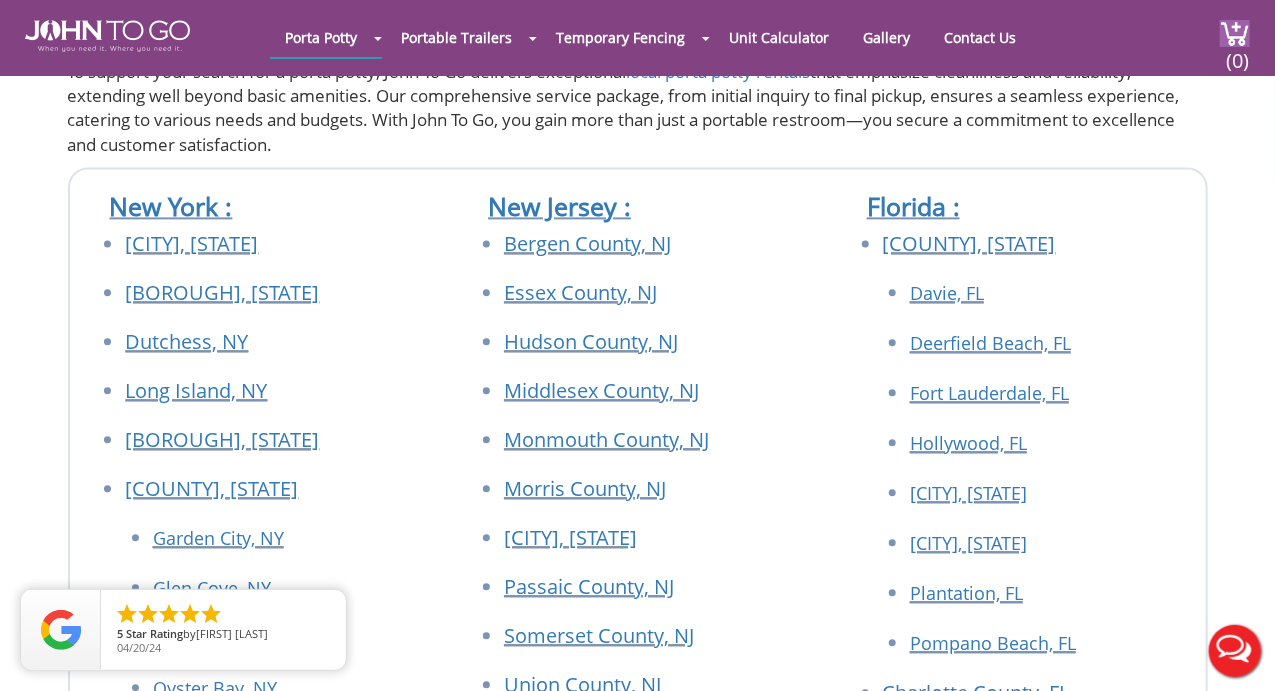 scroll, scrollTop: 1866, scrollLeft: 0, axis: vertical 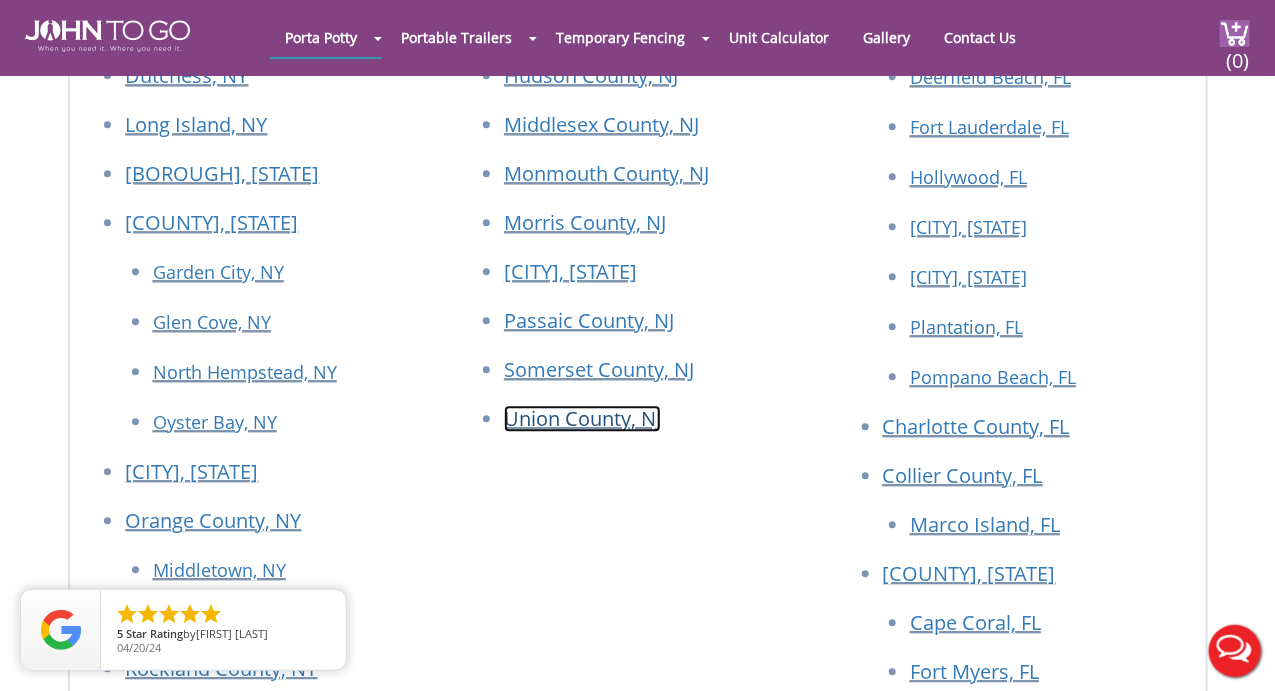 click on "Union County, NJ" at bounding box center [582, 418] 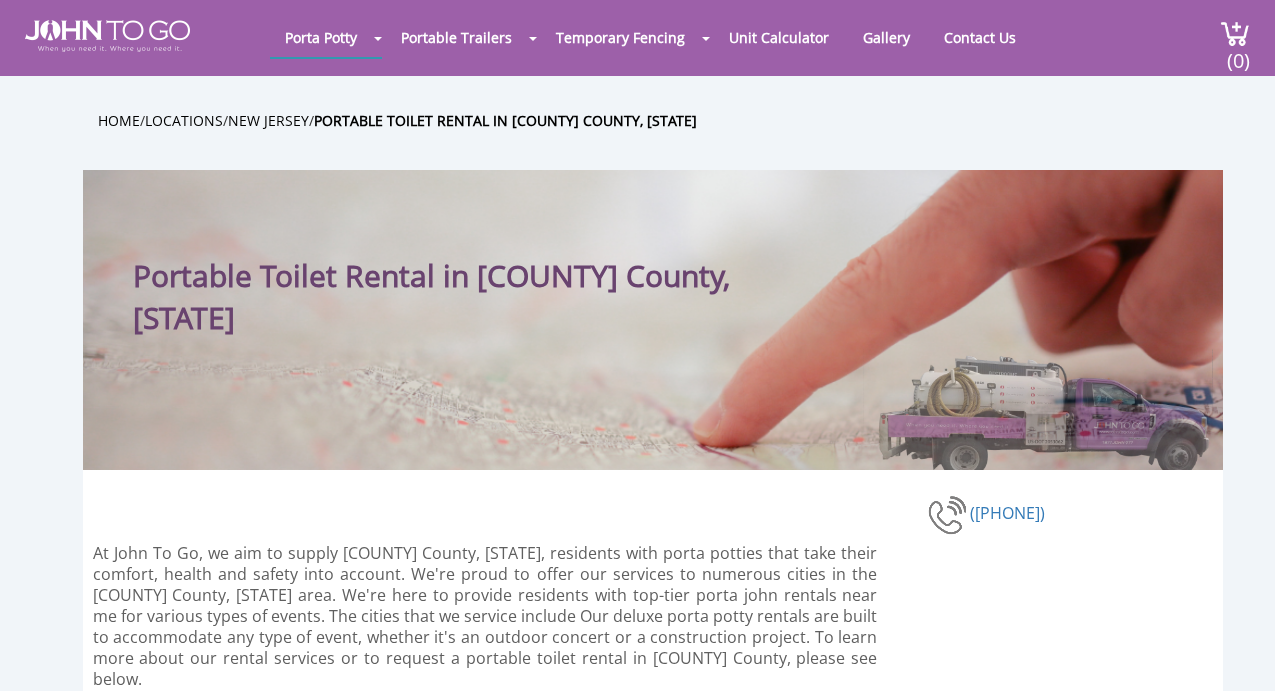 scroll, scrollTop: 0, scrollLeft: 0, axis: both 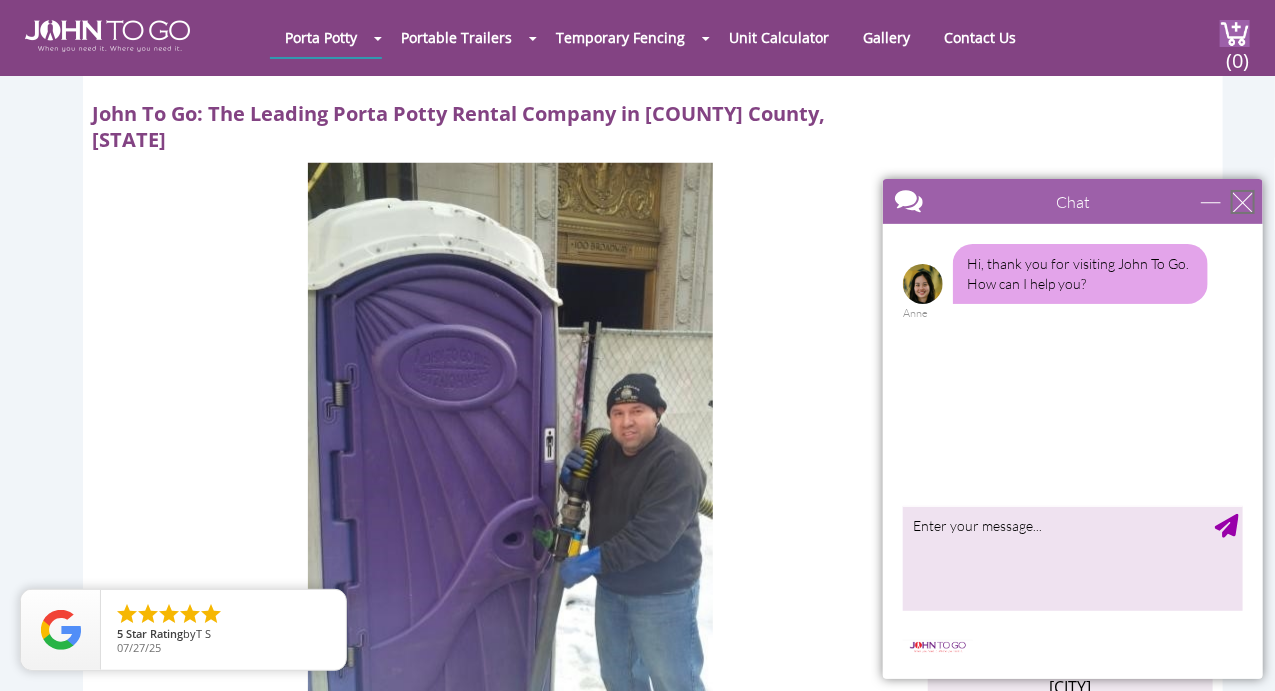 click at bounding box center (1242, 201) 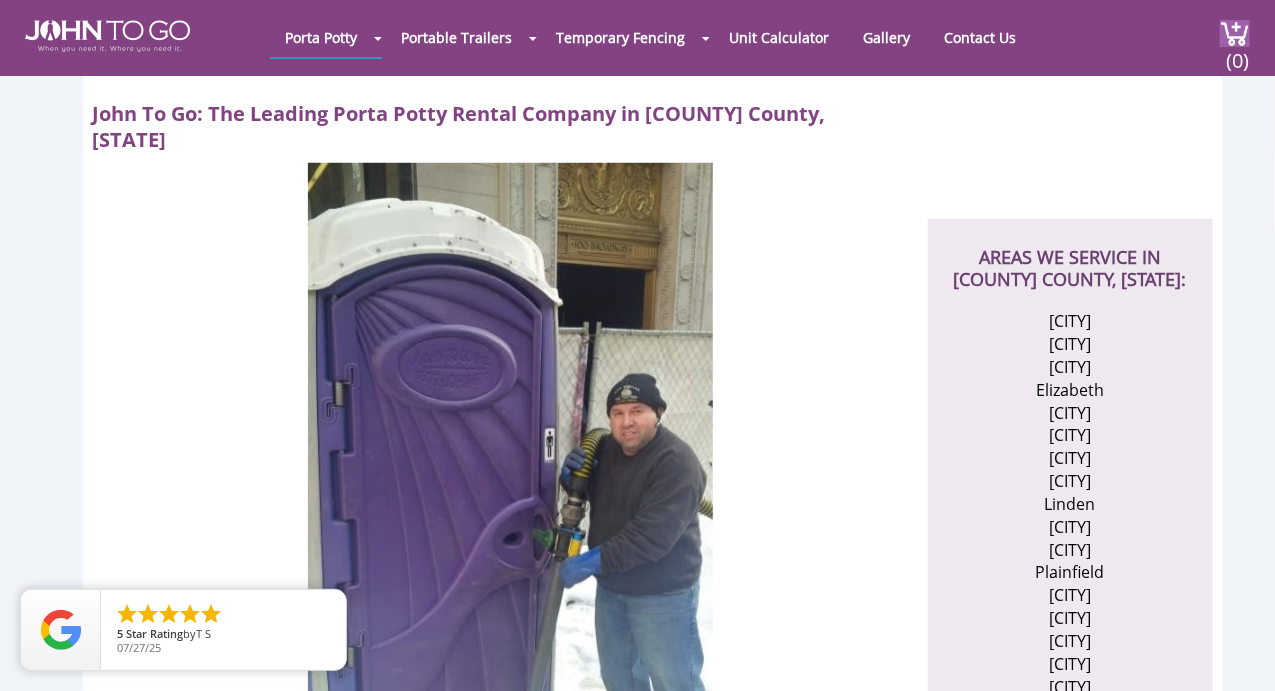 scroll, scrollTop: 0, scrollLeft: 0, axis: both 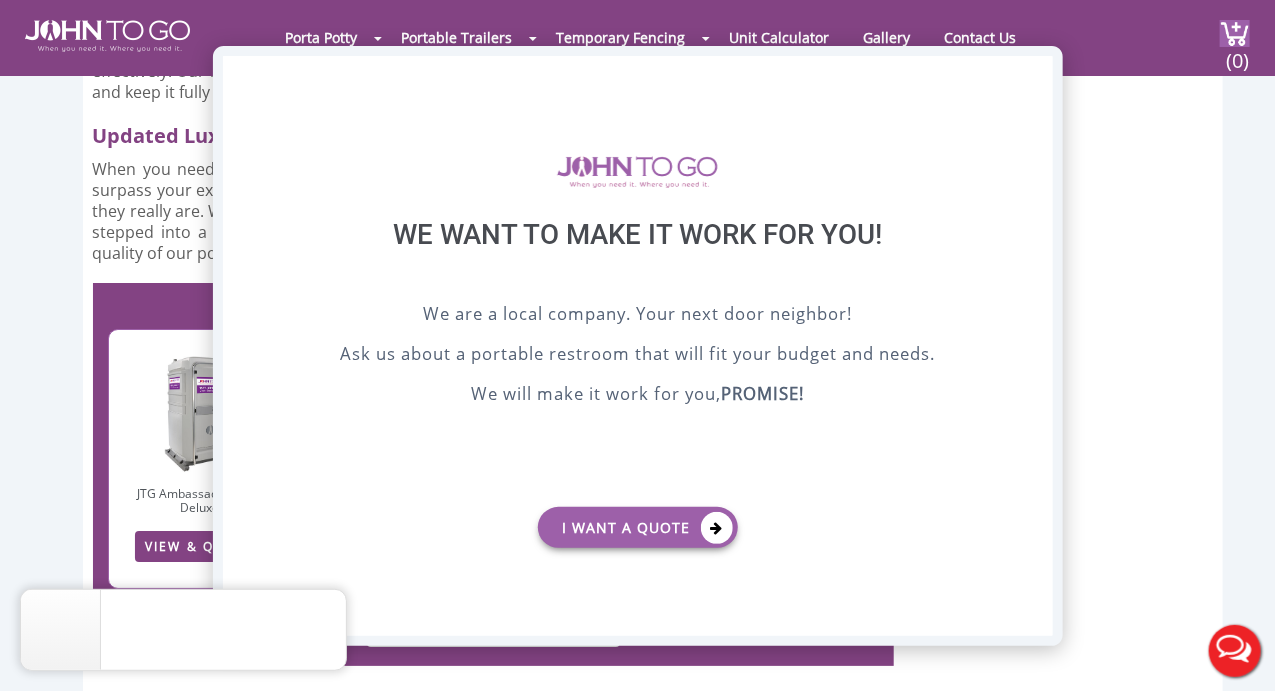 click on "X" at bounding box center (1036, 73) 